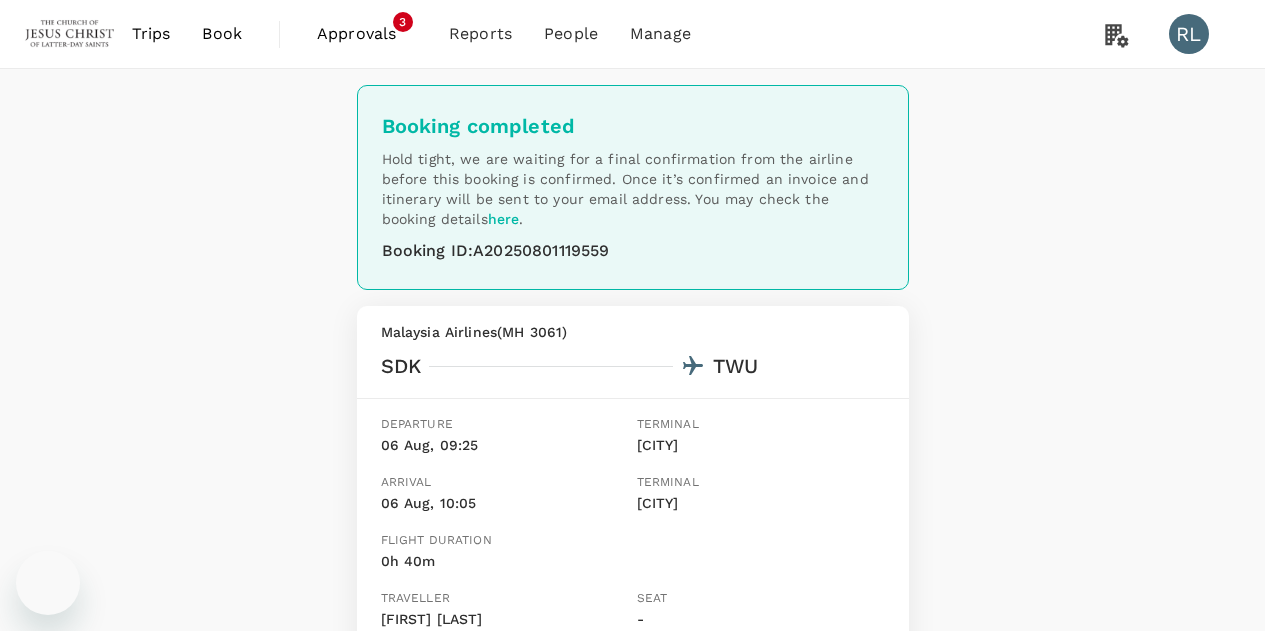 scroll, scrollTop: 0, scrollLeft: 0, axis: both 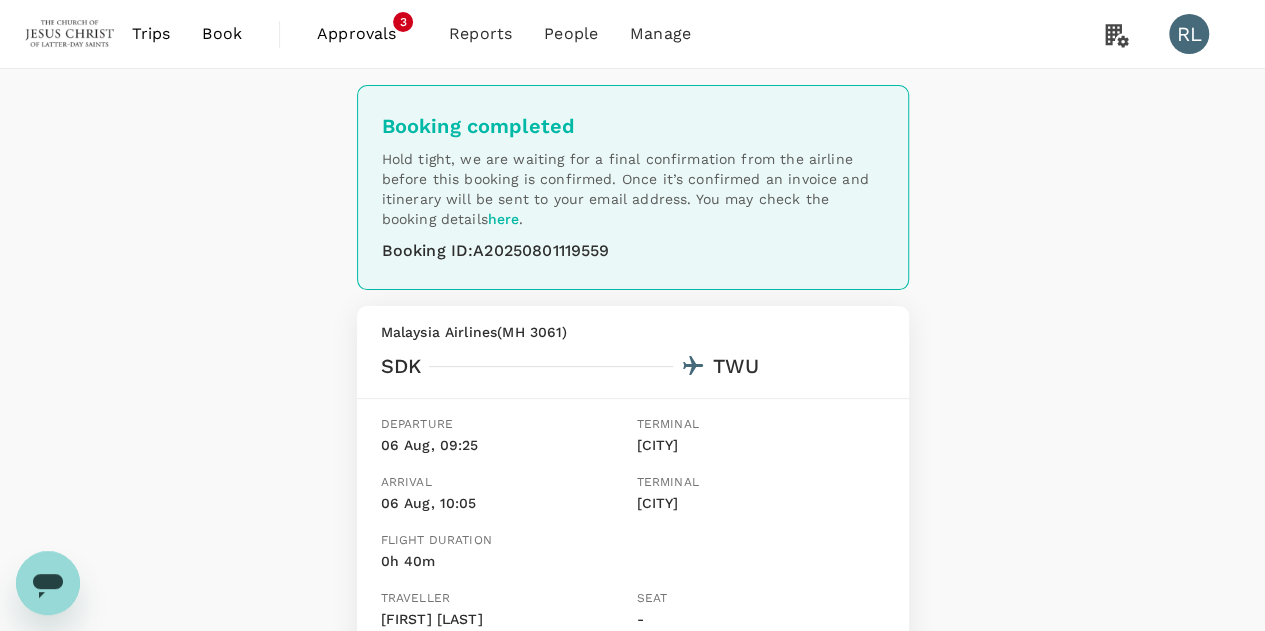 click on "Booking completed Hold tight, we are waiting for a final confirmation from the airline before this booking is confirmed. Once it’s confirmed an invoice and itinerary will be sent to your email address. You may check the booking details  here . Booking ID  : [BOOKING_ID] Malaysia Airlines  ( MH   [FLIGHT_NUMBER] ) SDK TWU Departure 06 Aug, 09:25 Terminal Sandakan   Arrival 06 Aug, 10:05 Terminal Tawau   Flight duration 0h 40m Traveller [FIRST] [LAST] Seat - Traveller [FIRST] [LAST] Seat - Confirmation number [CONFIRMATION_NUMBER] Malaysia Airlines  ( MH   [FLIGHT_NUMBER] ) TWU SDK Departure 08 Aug, 10:25 Terminal Tawau   Arrival 08 Aug, 11:05 Terminal Sandakan   Flight duration 0h 40m Traveller [FIRST] [LAST] Seat - Traveller [FIRST] [LAST] Seat - Confirmation number [CONFIRMATION_NUMBER] Back to trips Book a hotel" at bounding box center [632, 760] 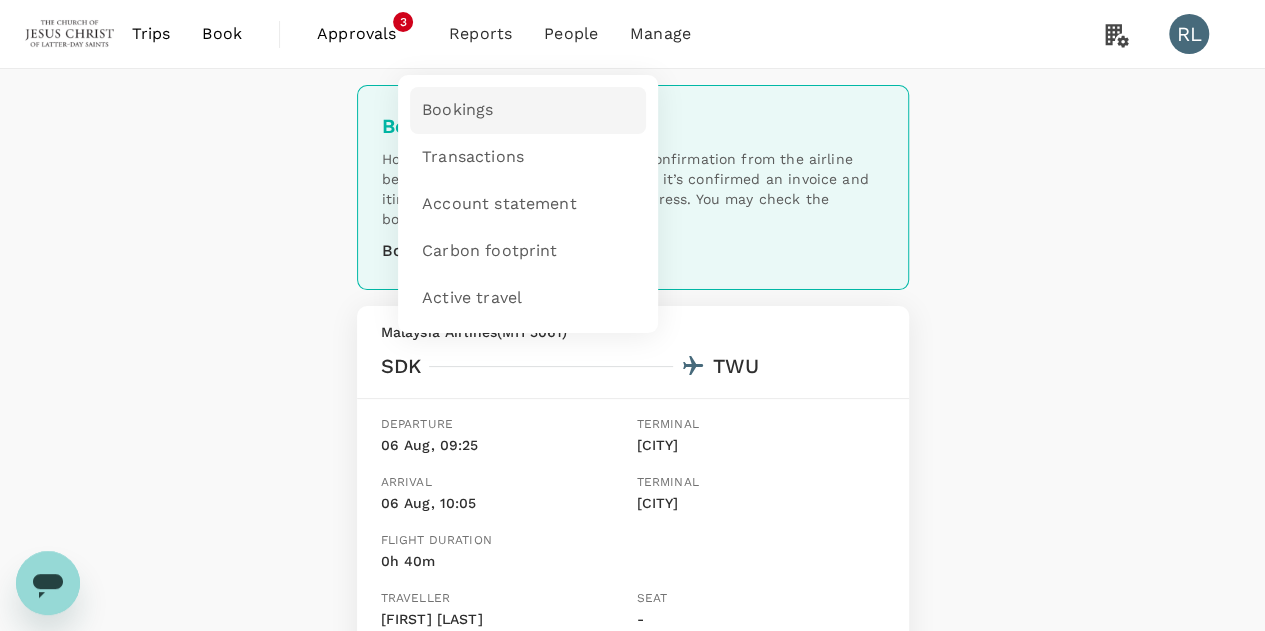 click on "Bookings" at bounding box center [457, 110] 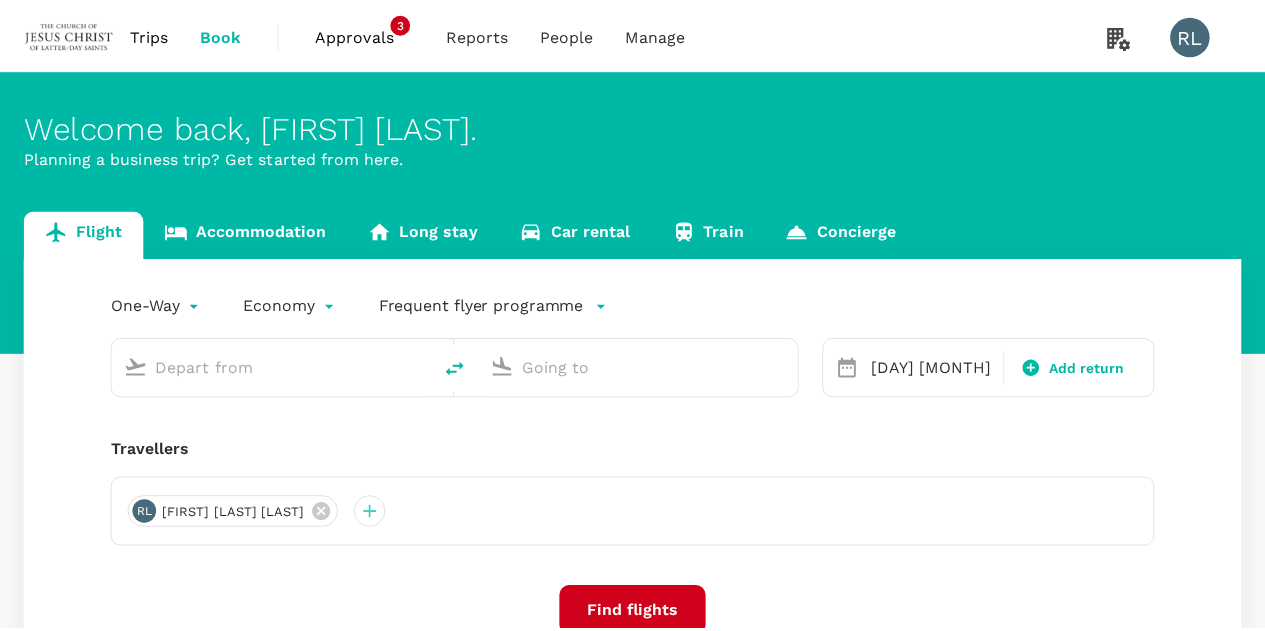 scroll, scrollTop: 0, scrollLeft: 0, axis: both 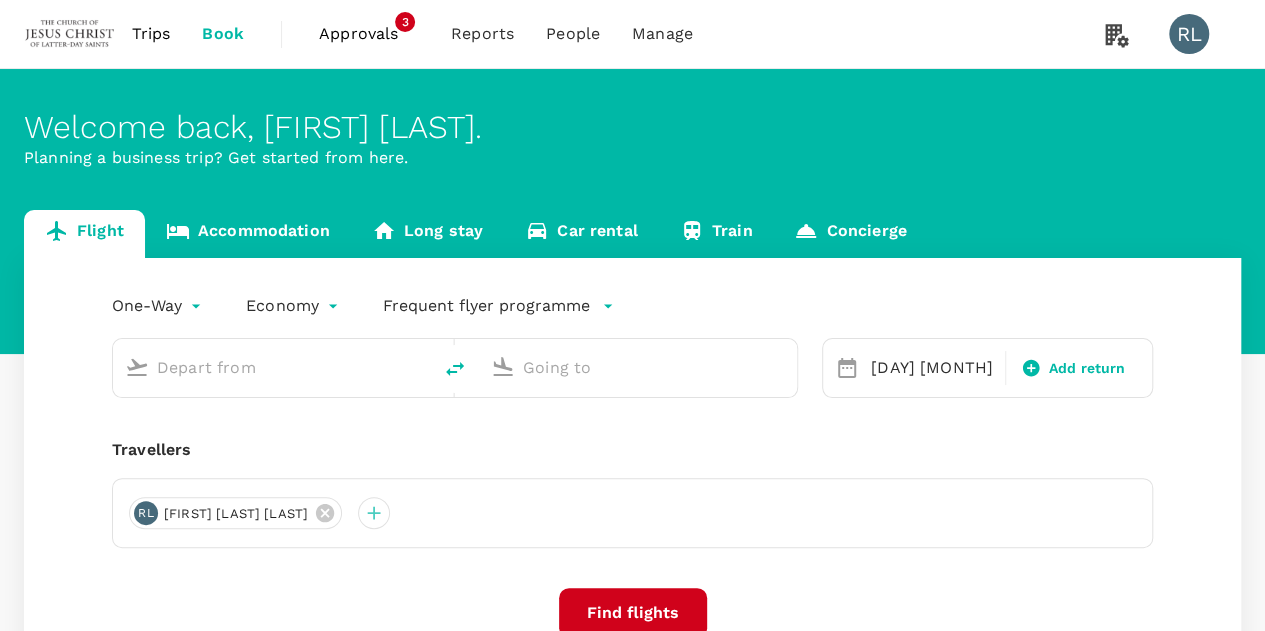 type on "Tawau (TWU)" 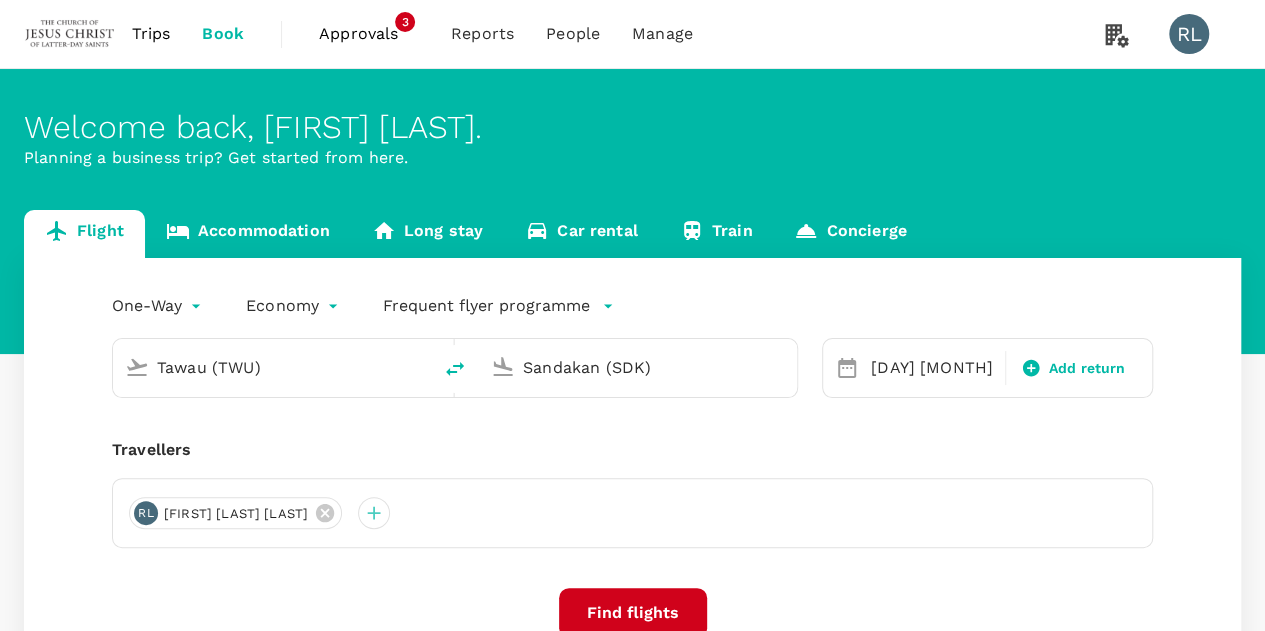 type 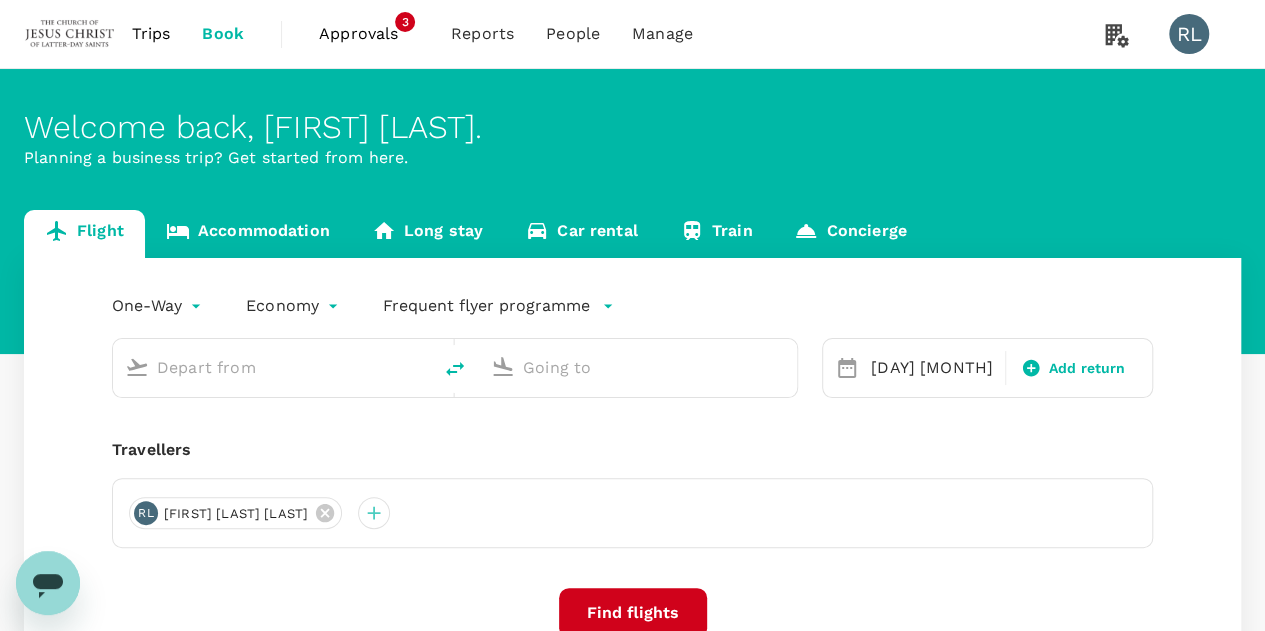 scroll, scrollTop: 0, scrollLeft: 0, axis: both 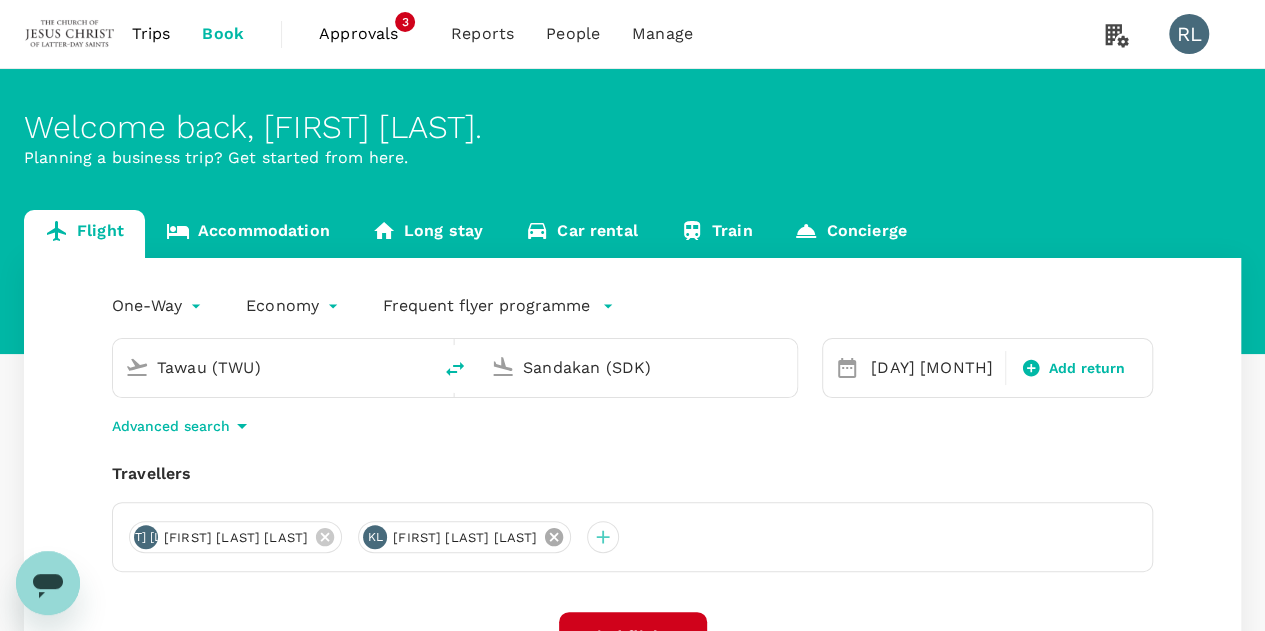 click 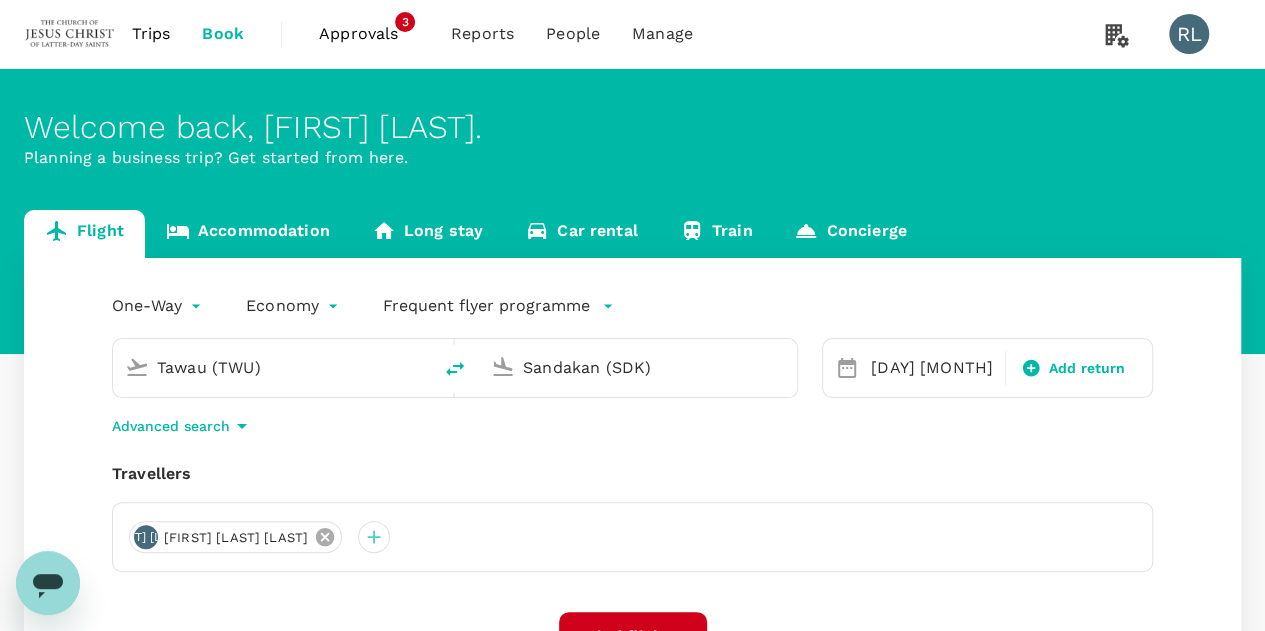 click 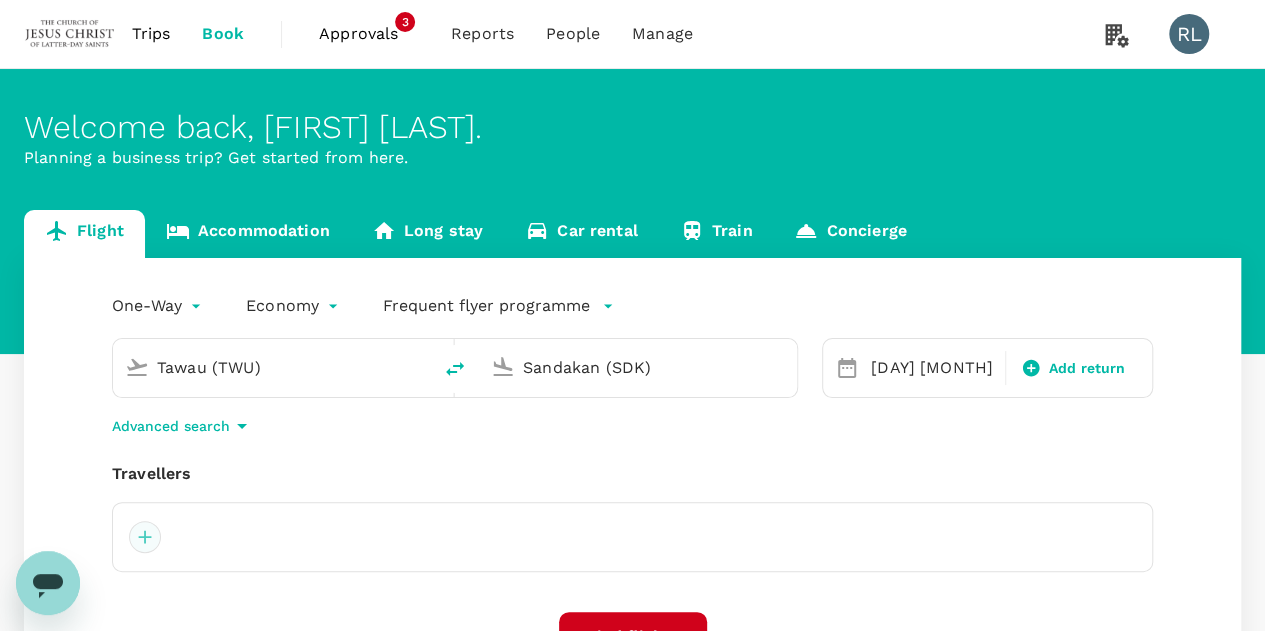 click at bounding box center [145, 537] 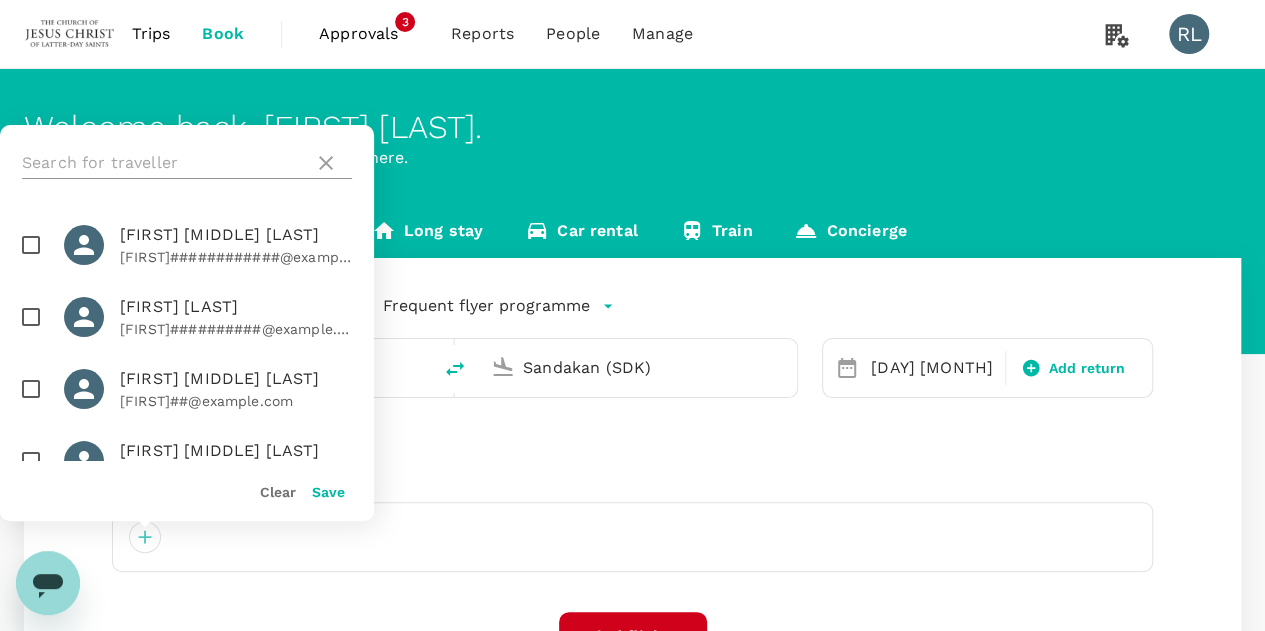 click at bounding box center [164, 163] 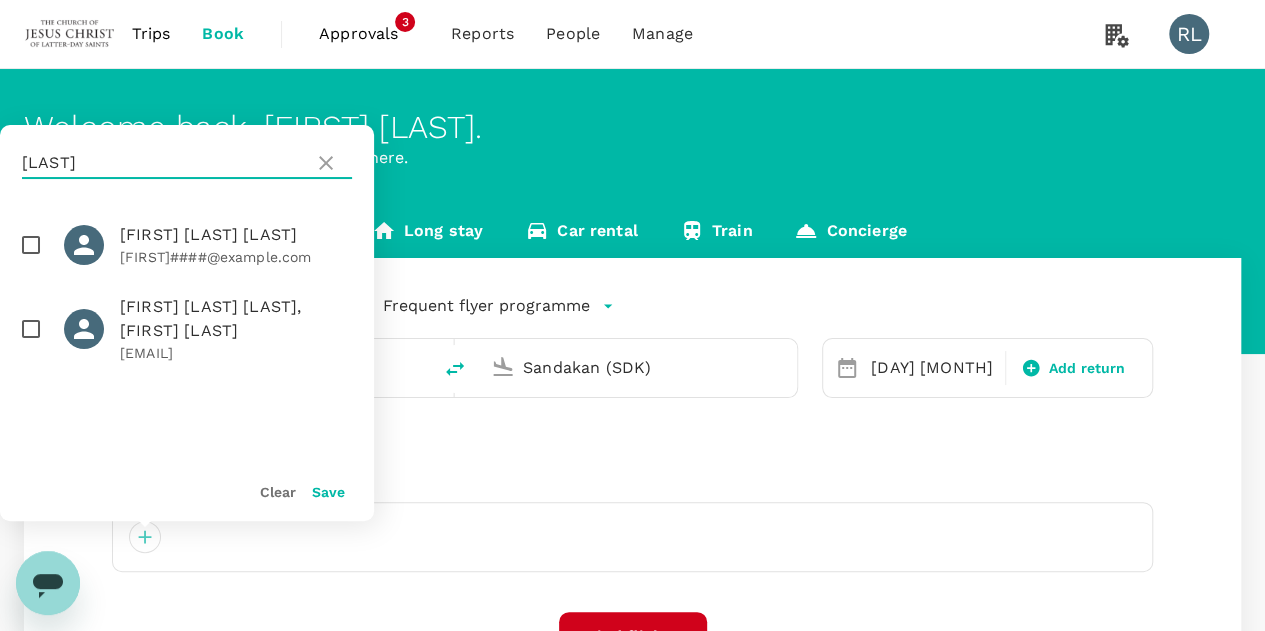 type on "JENSEN" 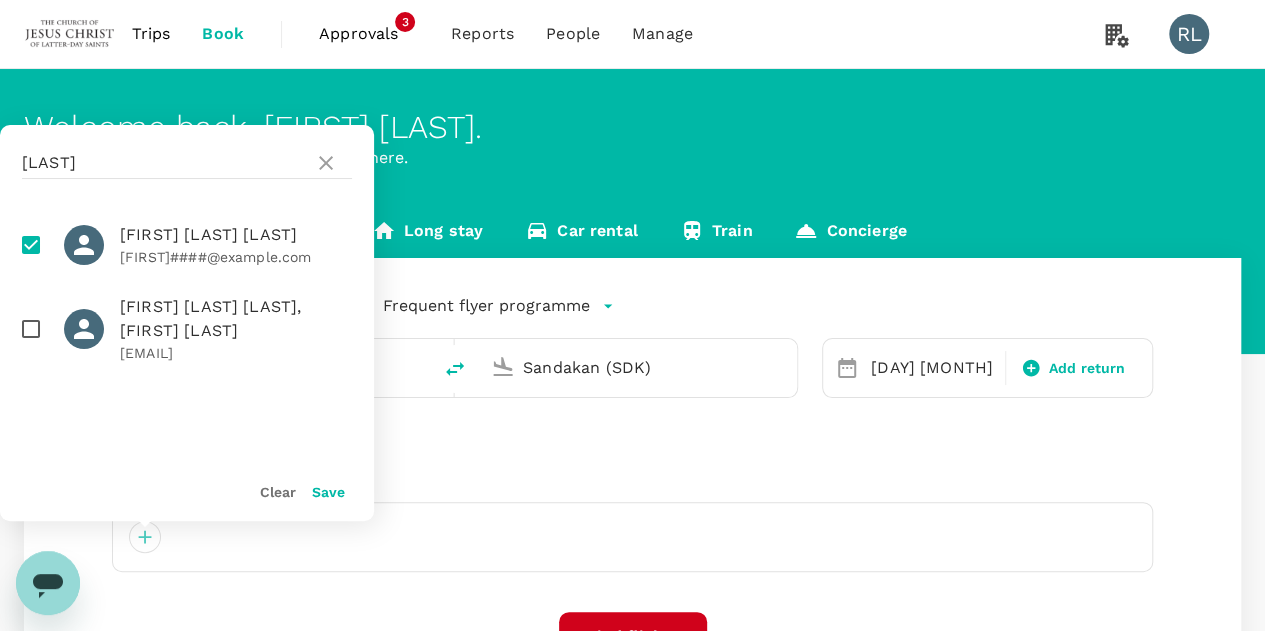 click at bounding box center (31, 329) 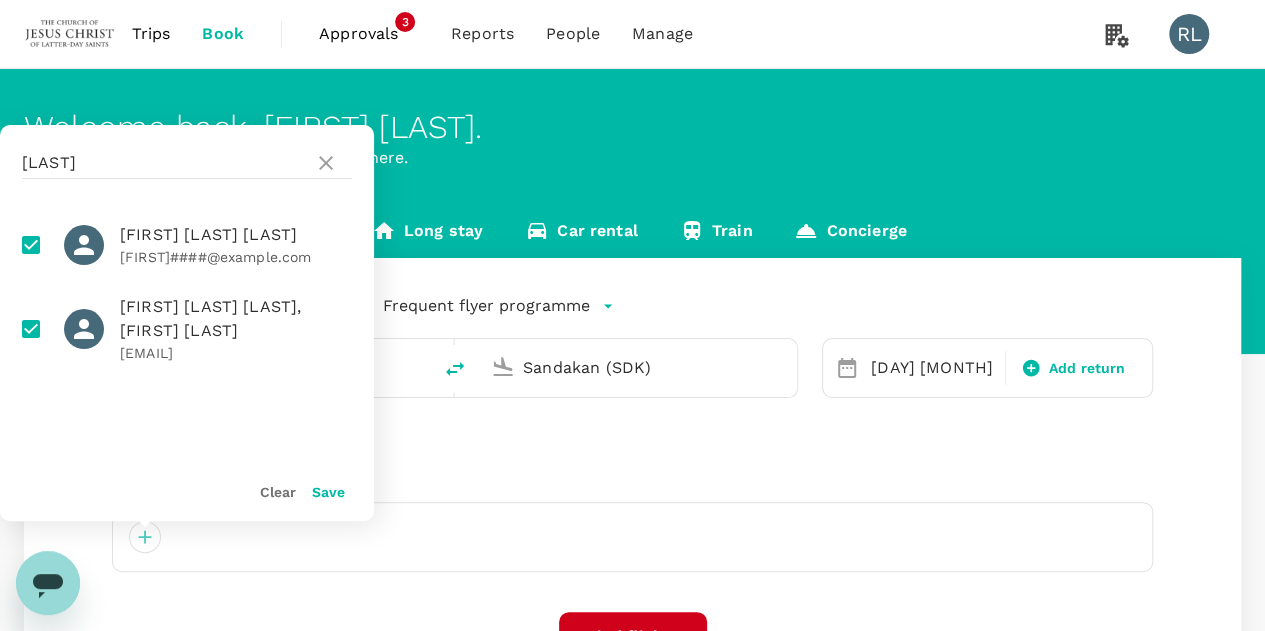 click on "Save" at bounding box center [328, 492] 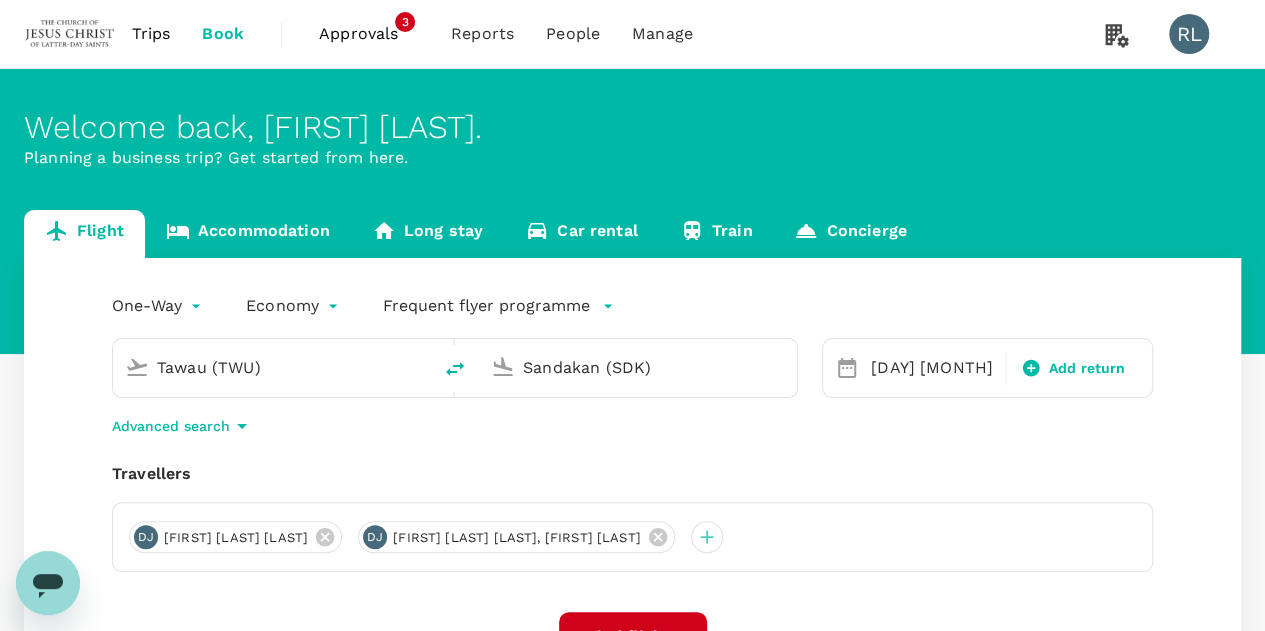 click on "Tawau (TWU)" at bounding box center (288, 368) 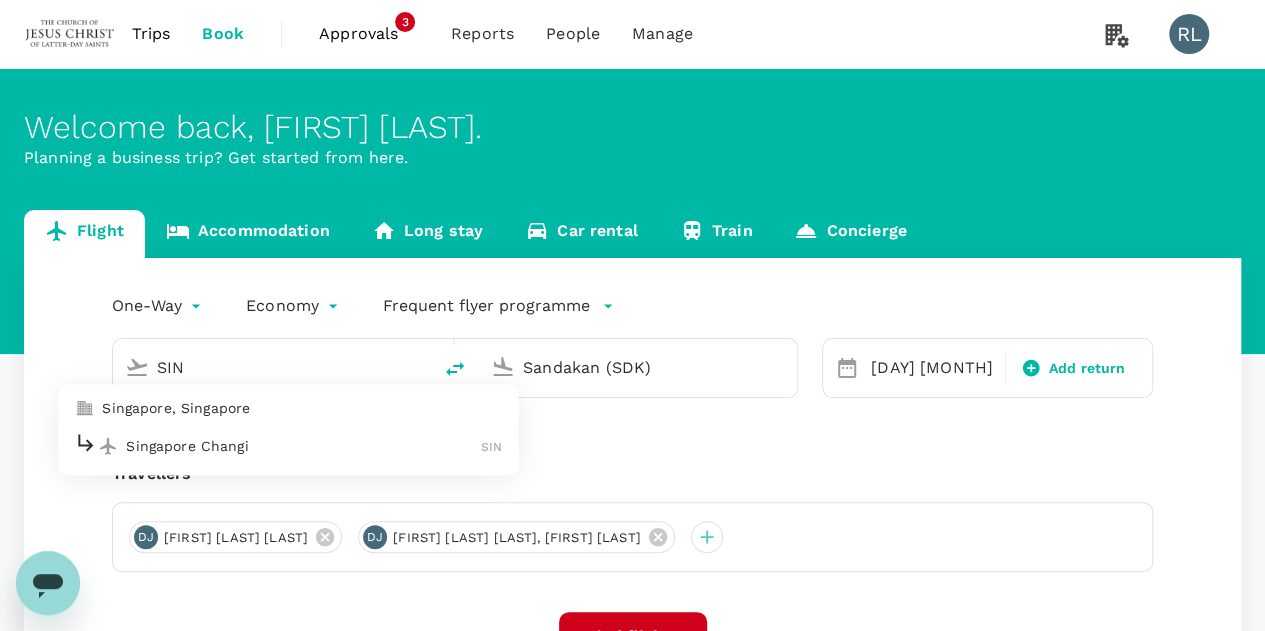 click on "Singapore Changi" at bounding box center [303, 446] 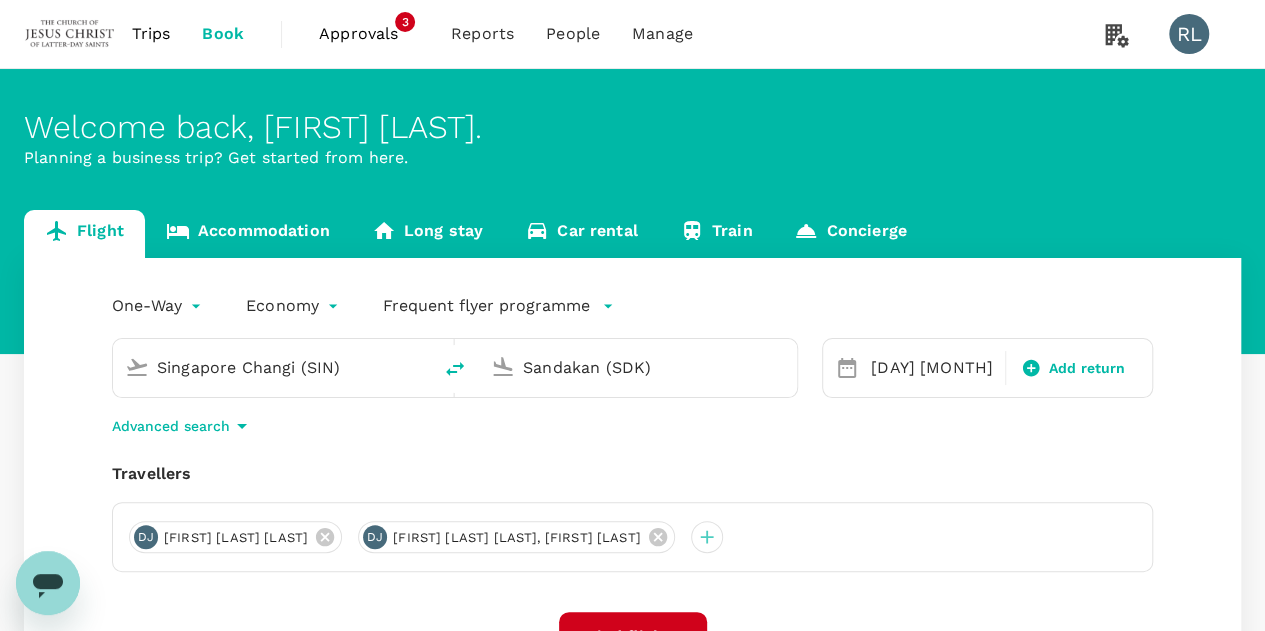 drag, startPoint x: 695, startPoint y: 368, endPoint x: 515, endPoint y: 364, distance: 180.04443 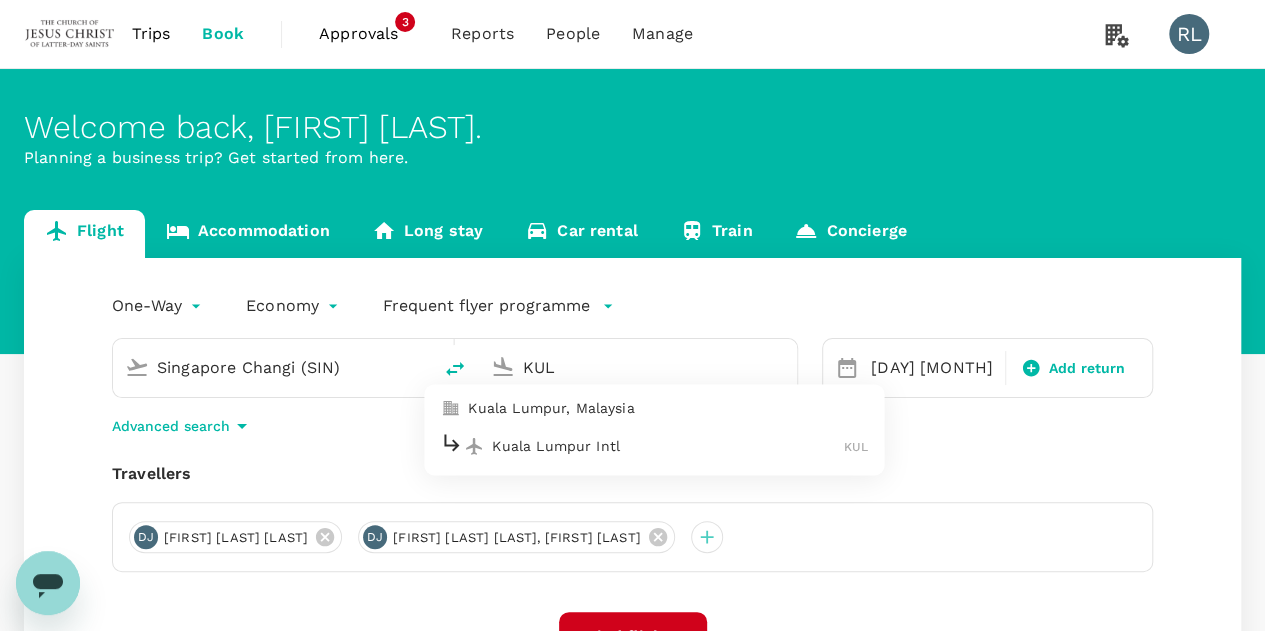 click on "Kuala Lumpur Intl" at bounding box center [668, 446] 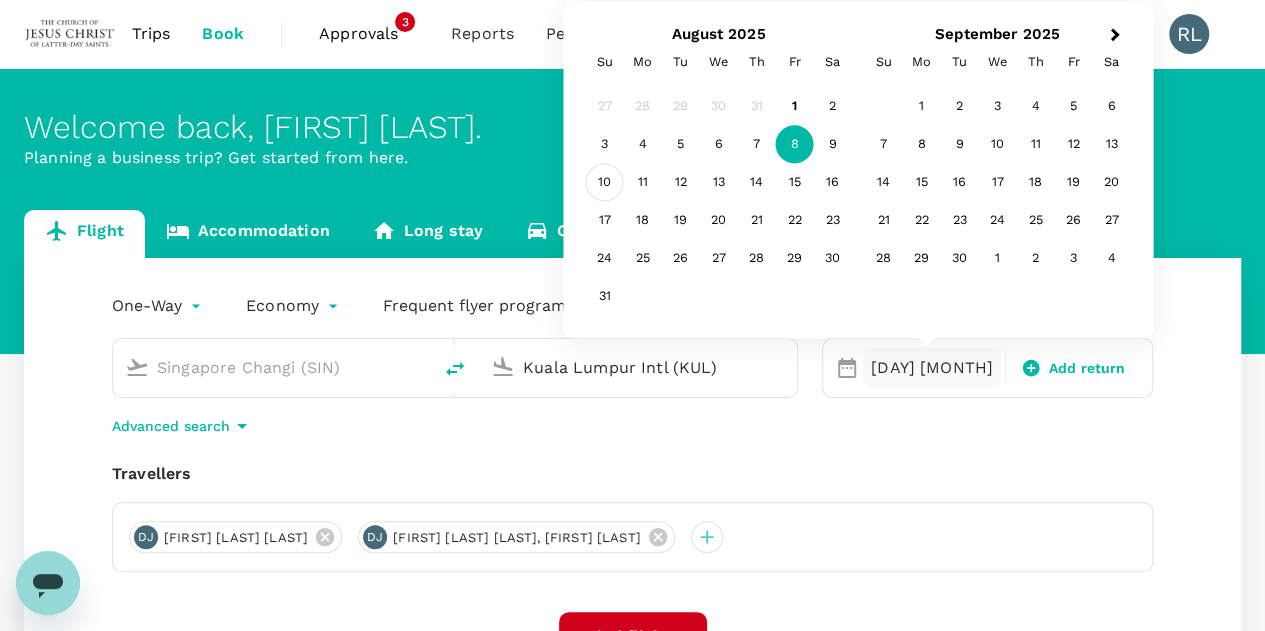 type on "Kuala Lumpur Intl (KUL)" 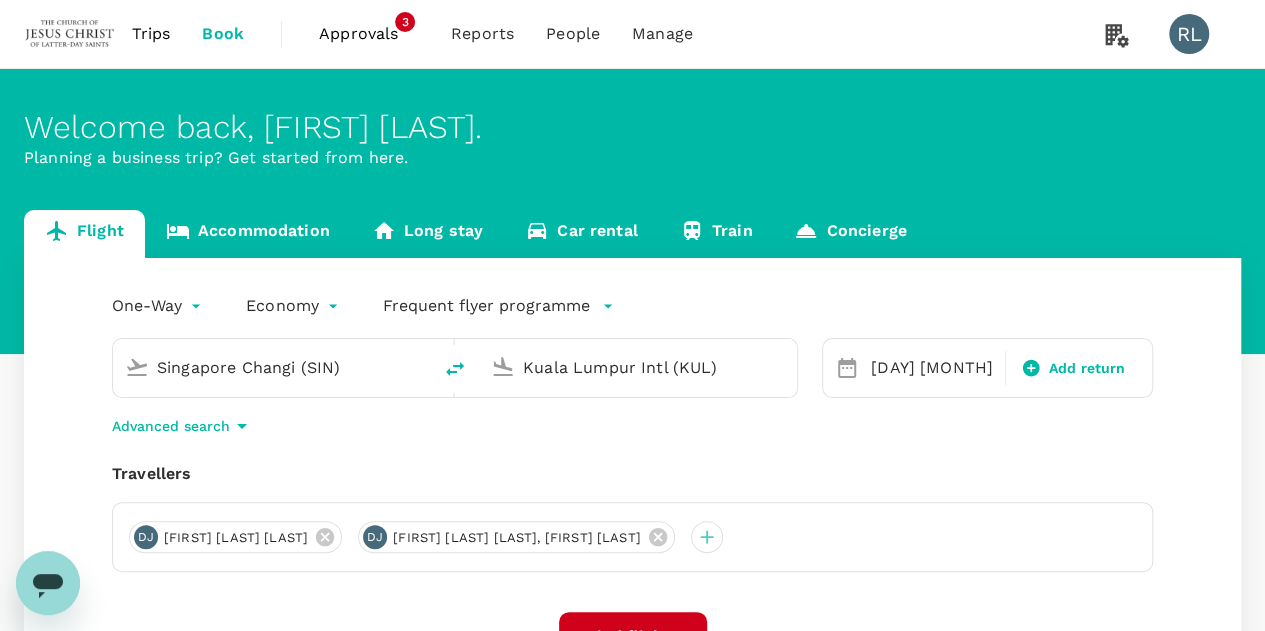 click on "Travellers" at bounding box center [632, 474] 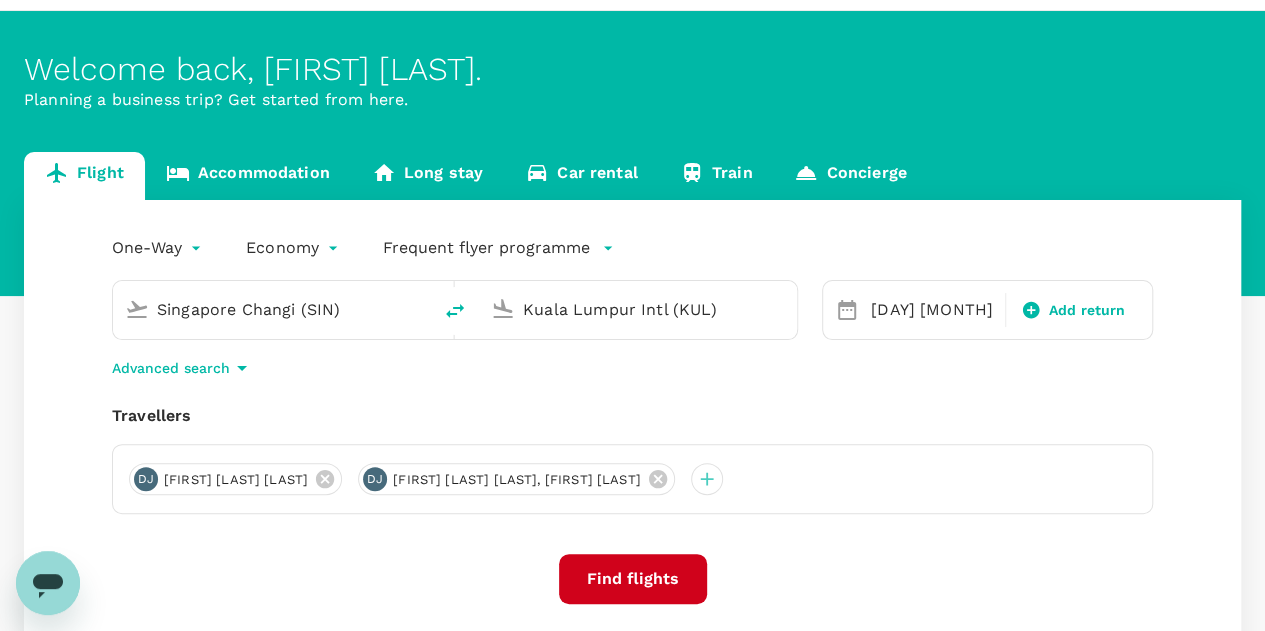 scroll, scrollTop: 100, scrollLeft: 0, axis: vertical 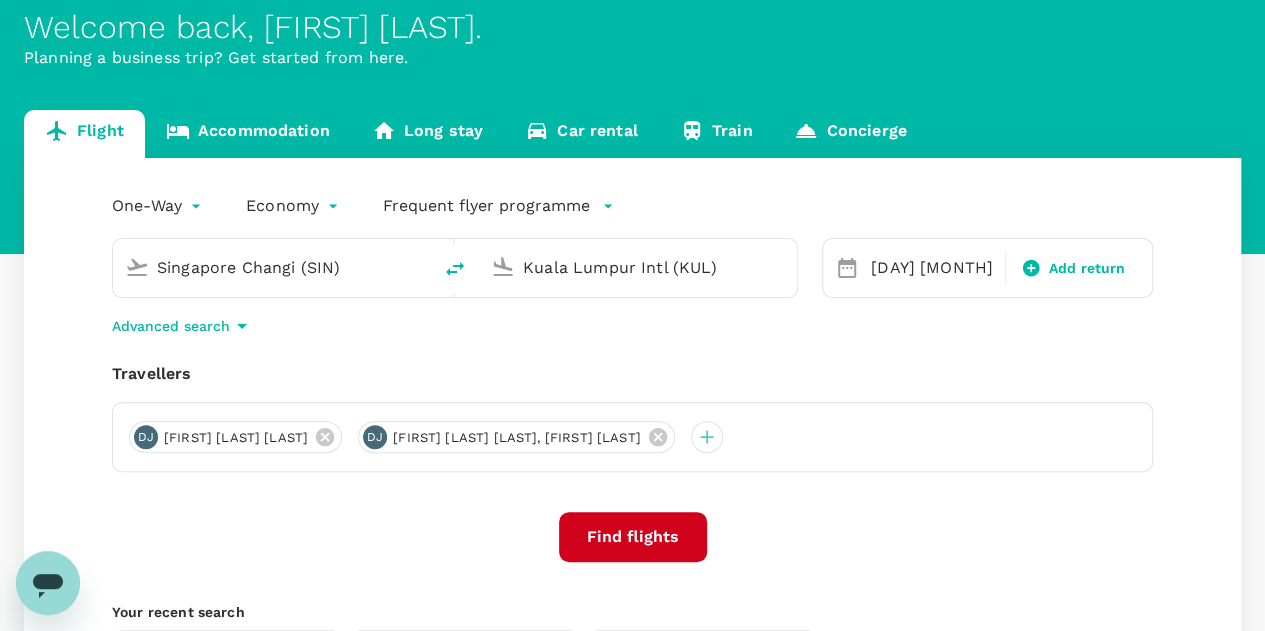 click on "Find flights" at bounding box center [633, 537] 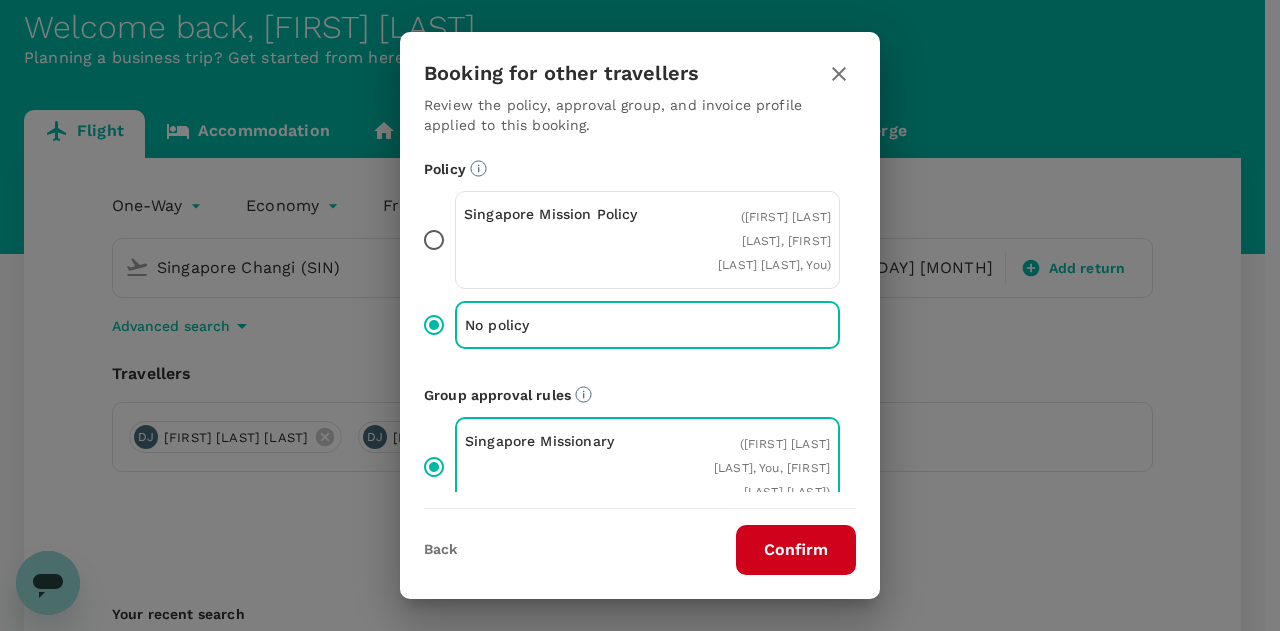 click on "Confirm" at bounding box center (796, 550) 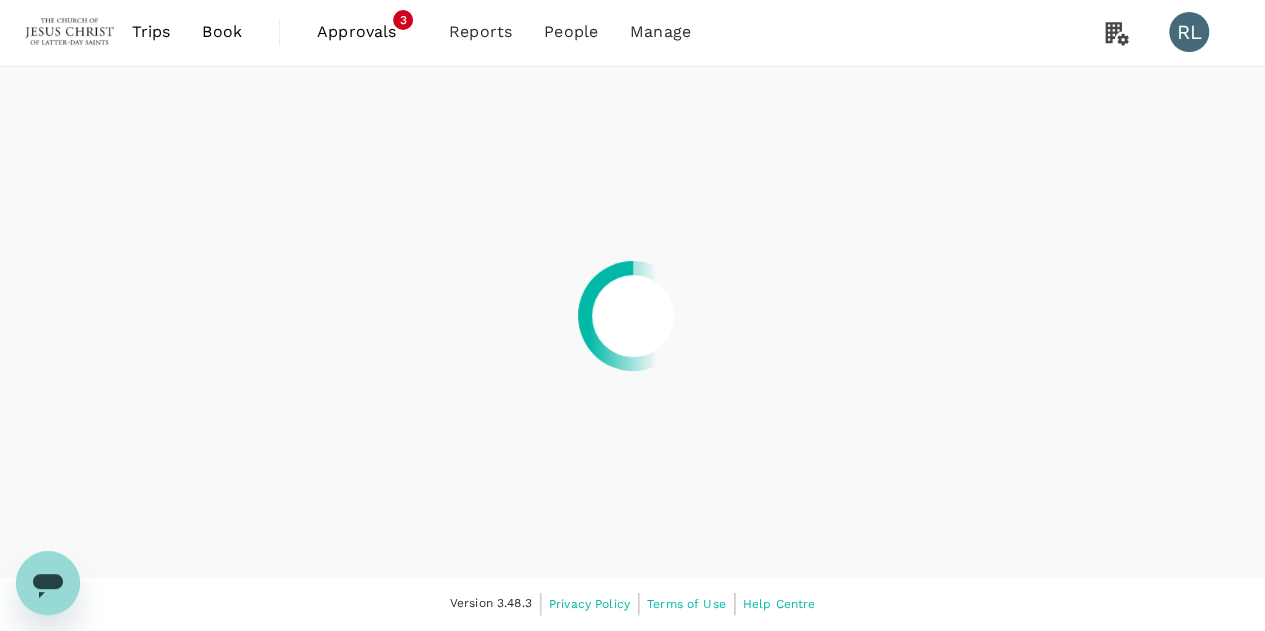 scroll, scrollTop: 0, scrollLeft: 0, axis: both 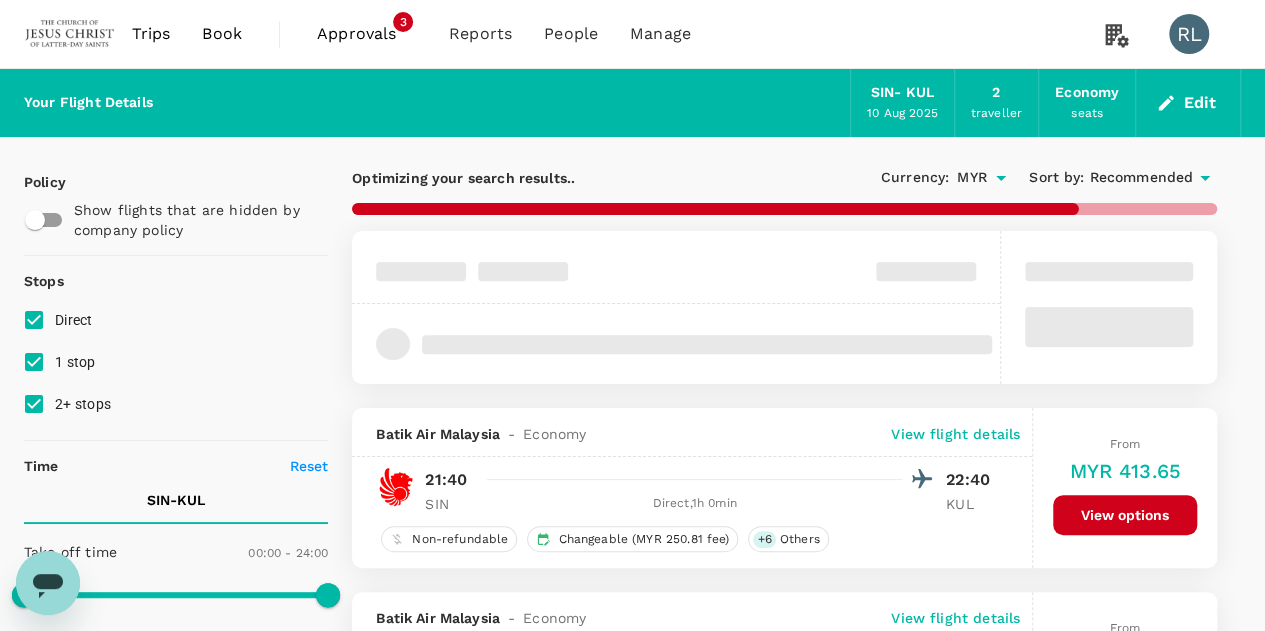 type on "920" 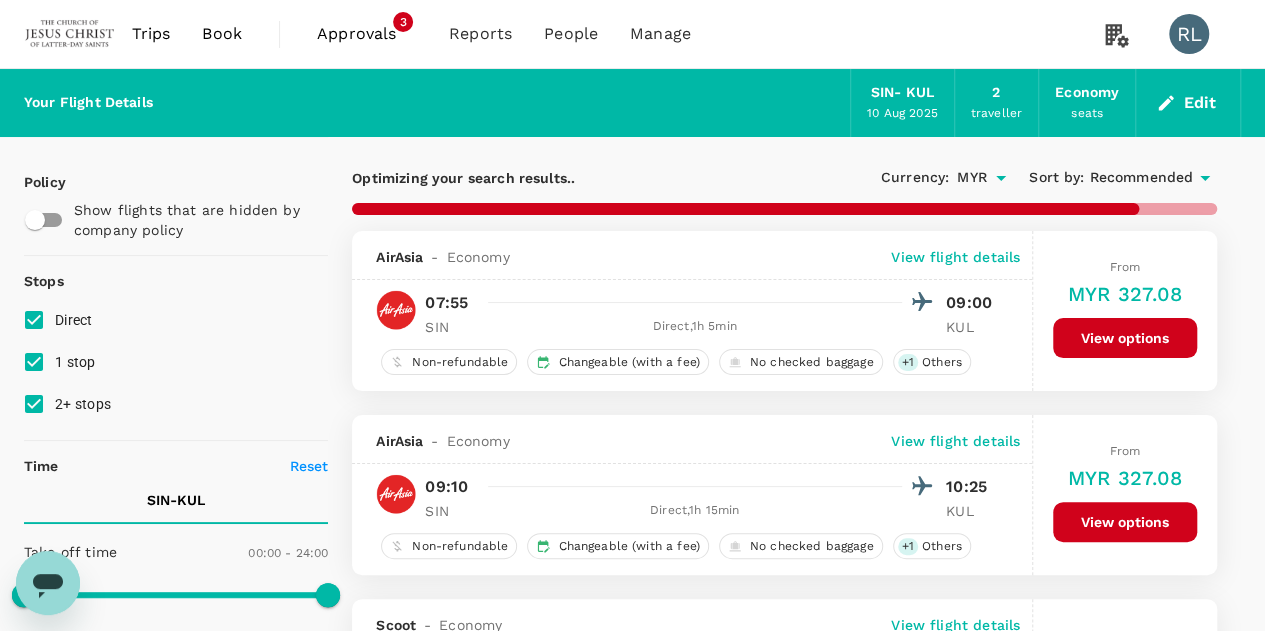 click on "Recommended" at bounding box center [1141, 178] 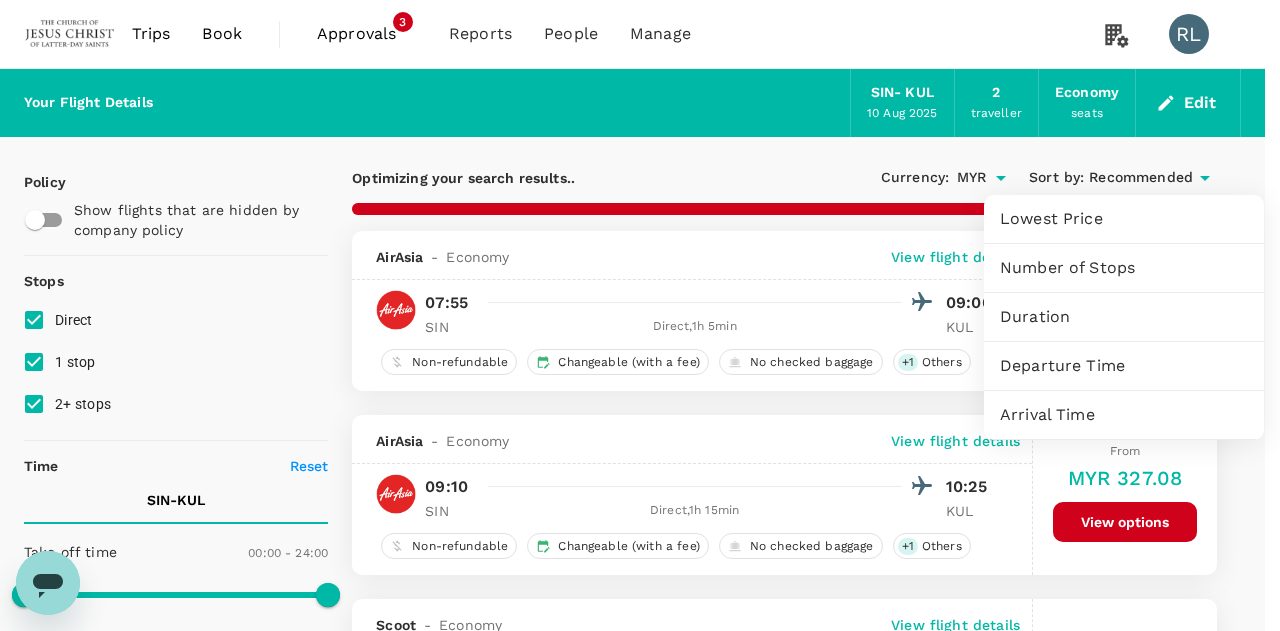 click on "Departure Time" at bounding box center [1124, 366] 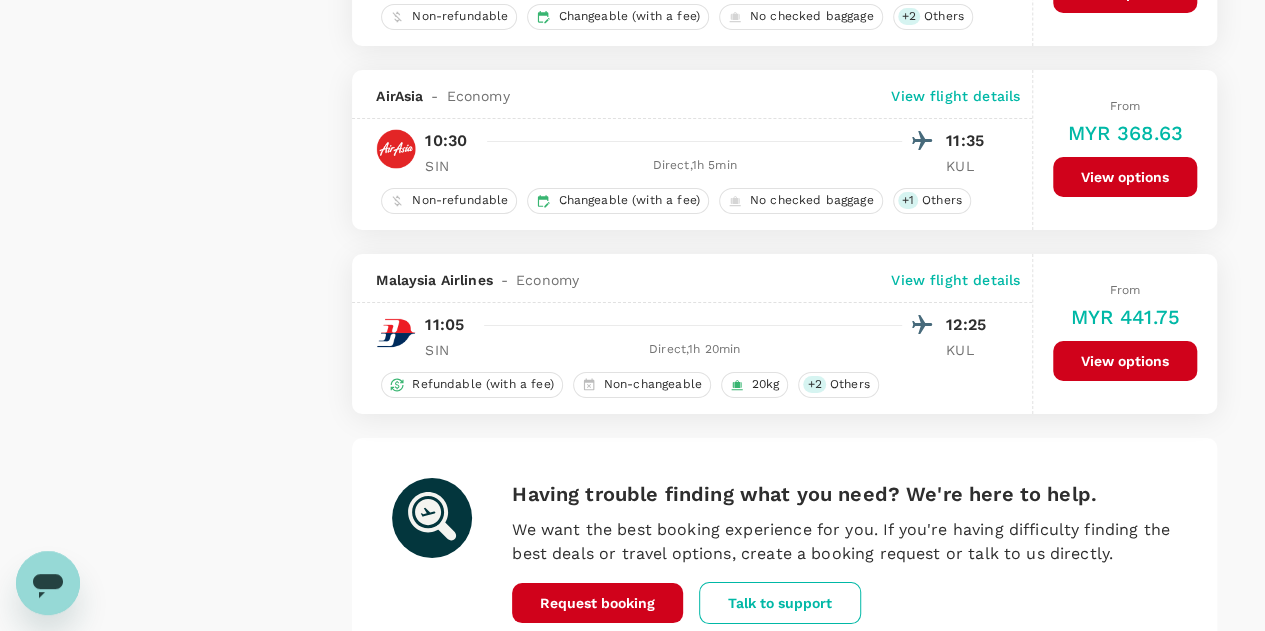scroll, scrollTop: 3744, scrollLeft: 0, axis: vertical 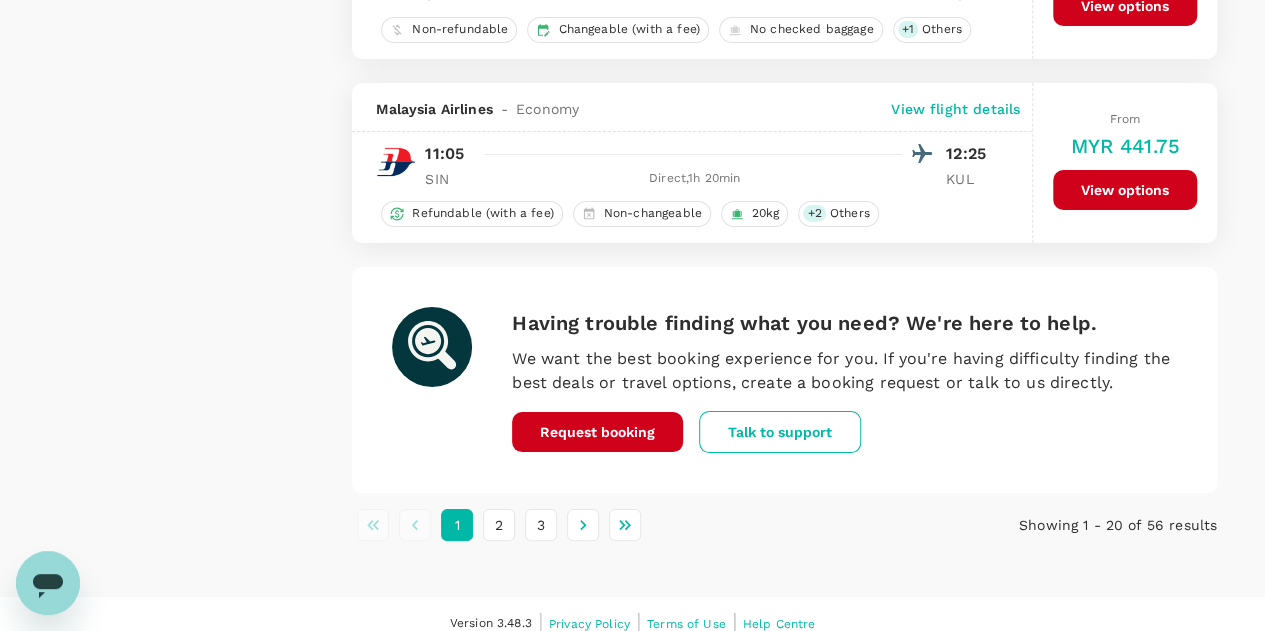 click on "2" at bounding box center [499, 525] 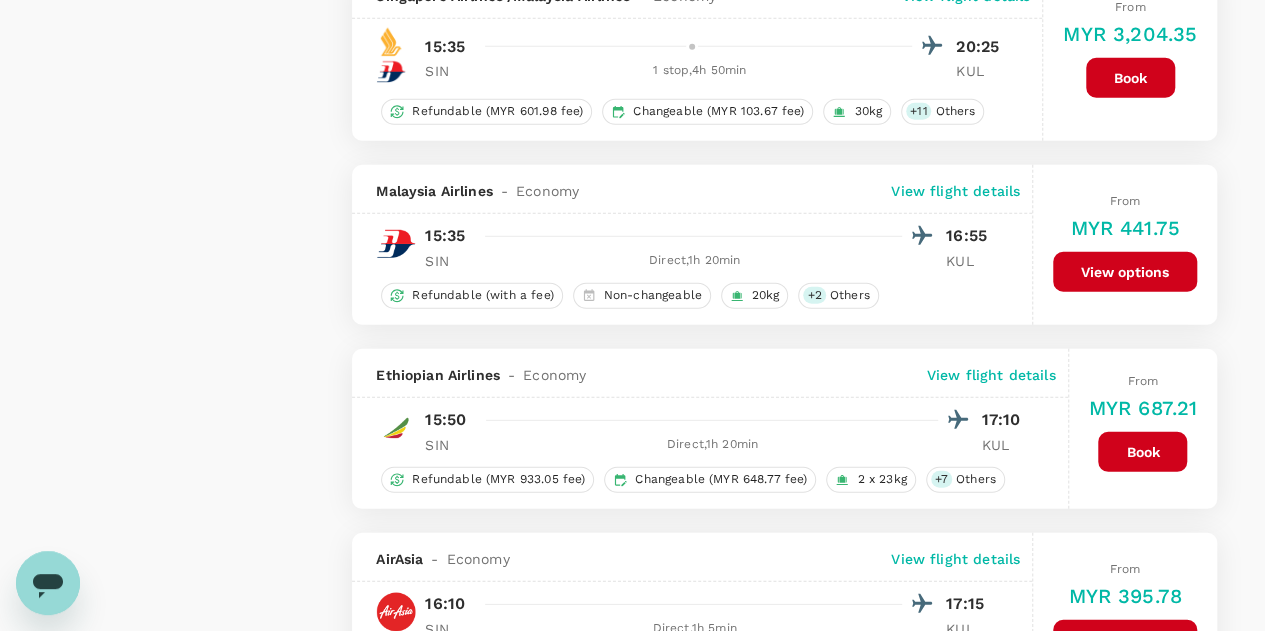 scroll, scrollTop: 2700, scrollLeft: 0, axis: vertical 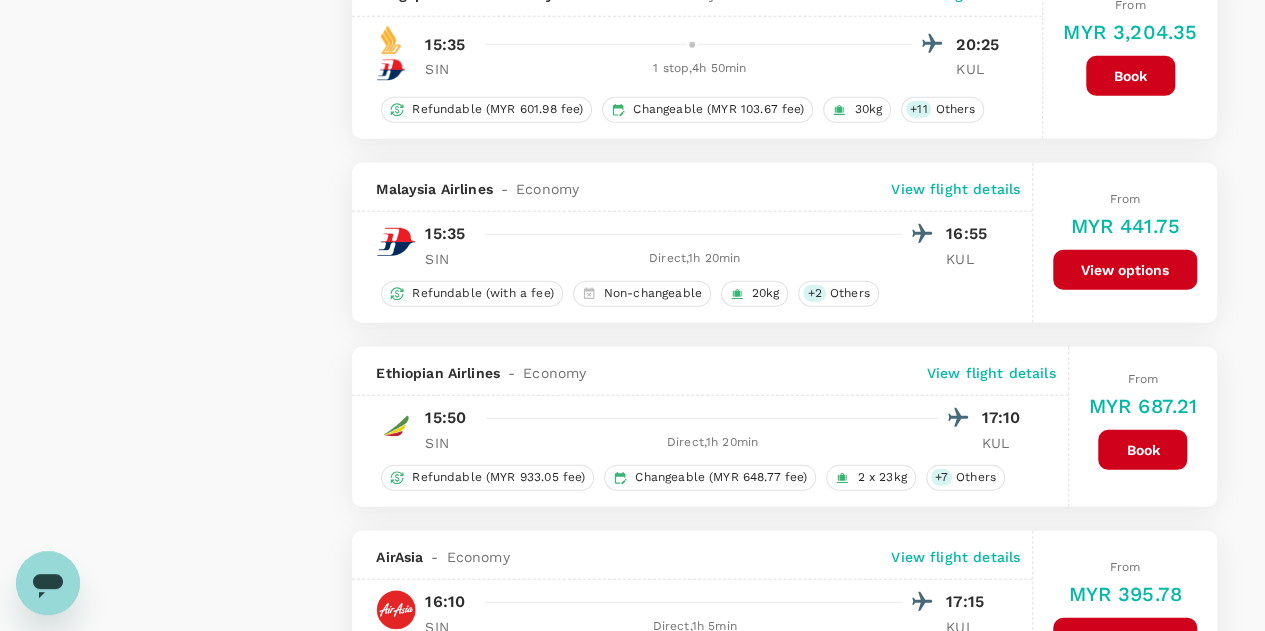 click on "View flight details" at bounding box center [955, 189] 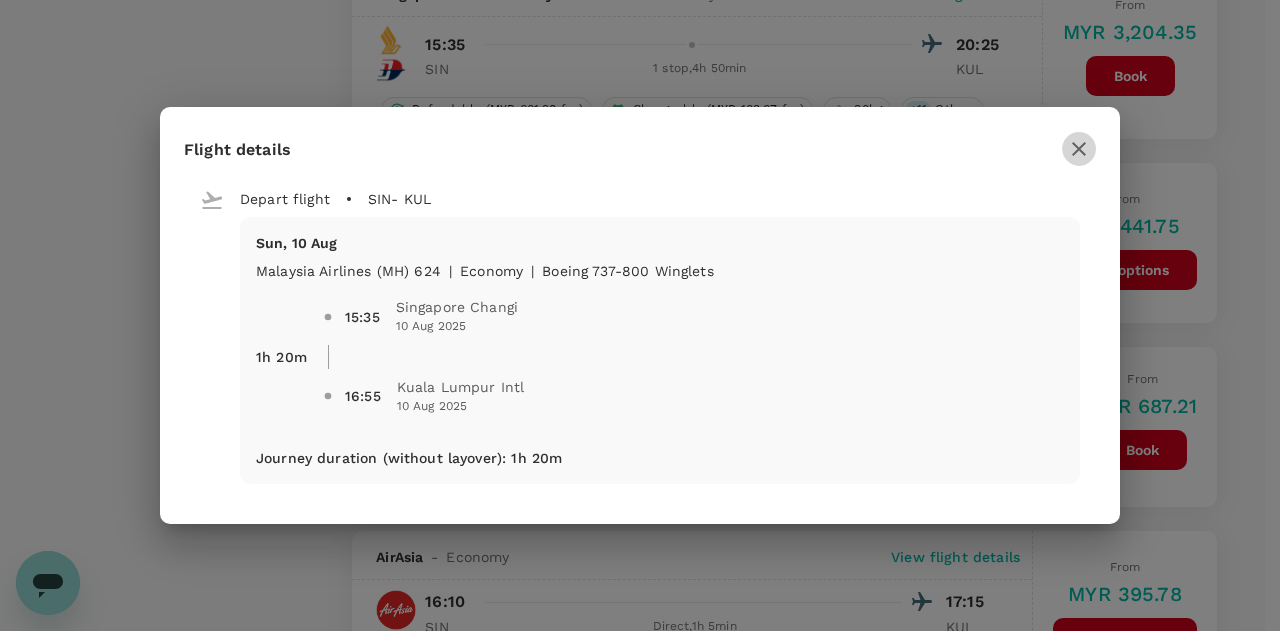 click 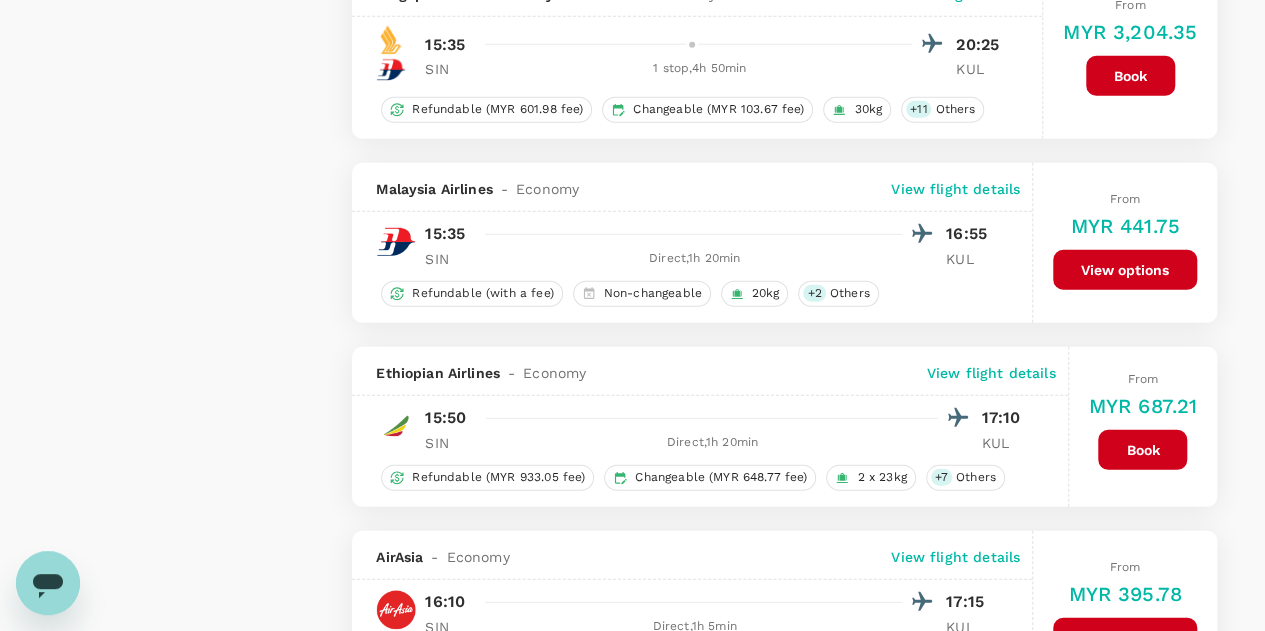 click on "View options" at bounding box center (1125, 270) 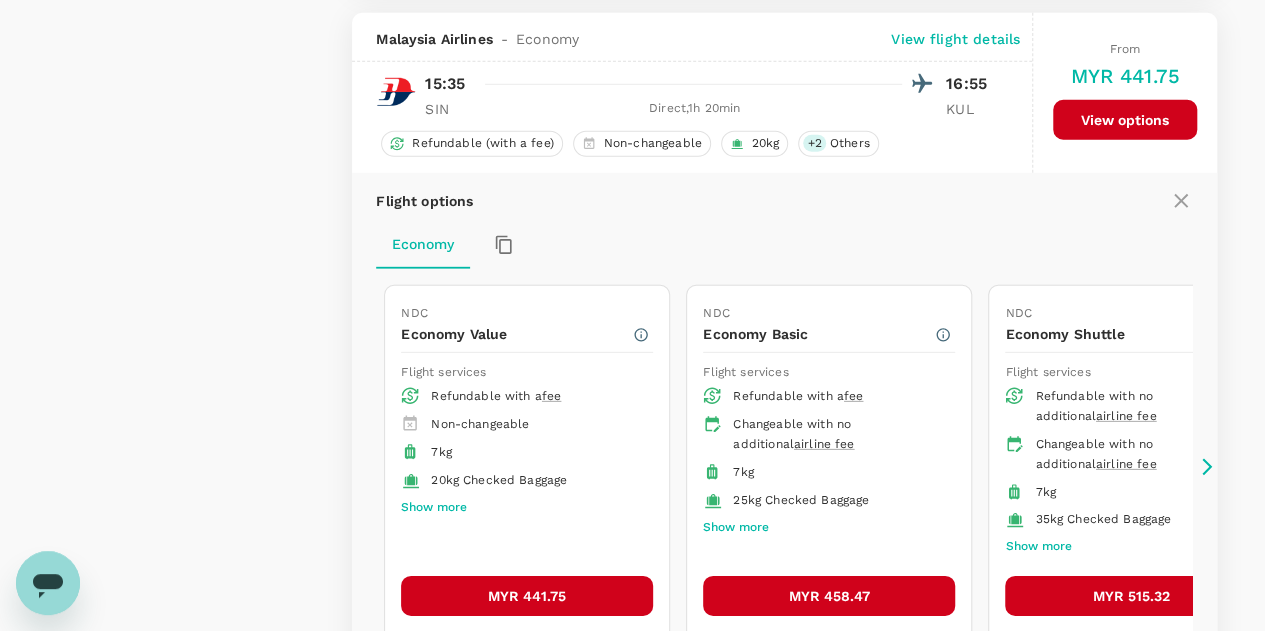 scroll, scrollTop: 2851, scrollLeft: 0, axis: vertical 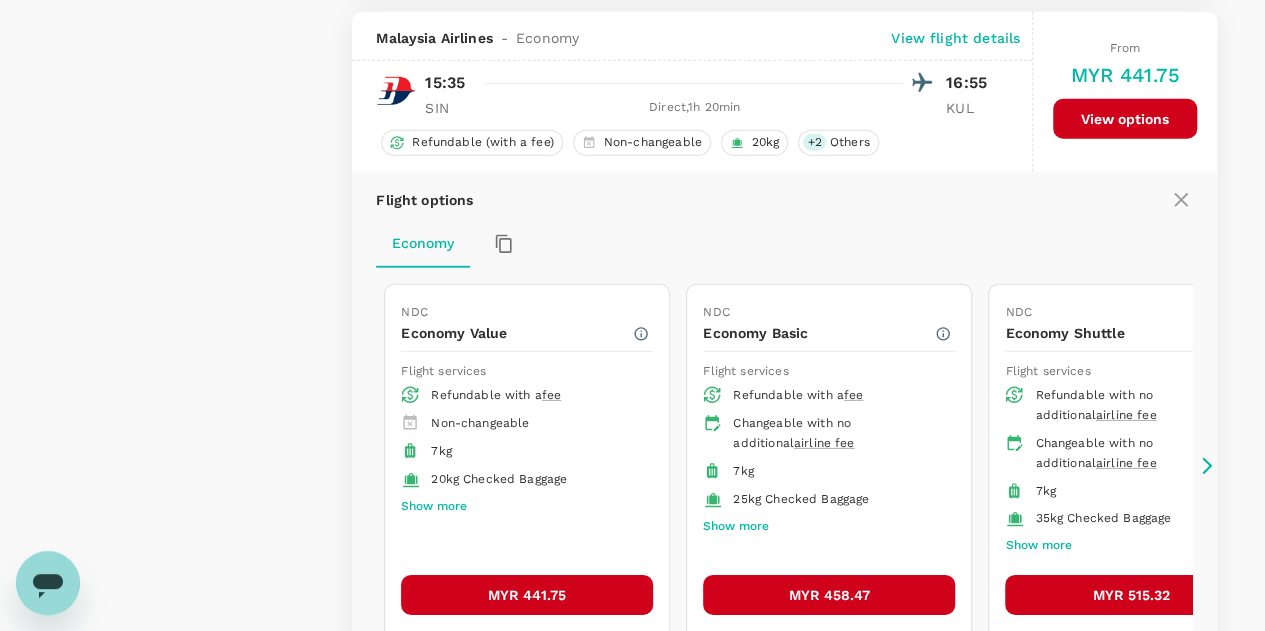 click on "MYR 441.75" at bounding box center [527, 595] 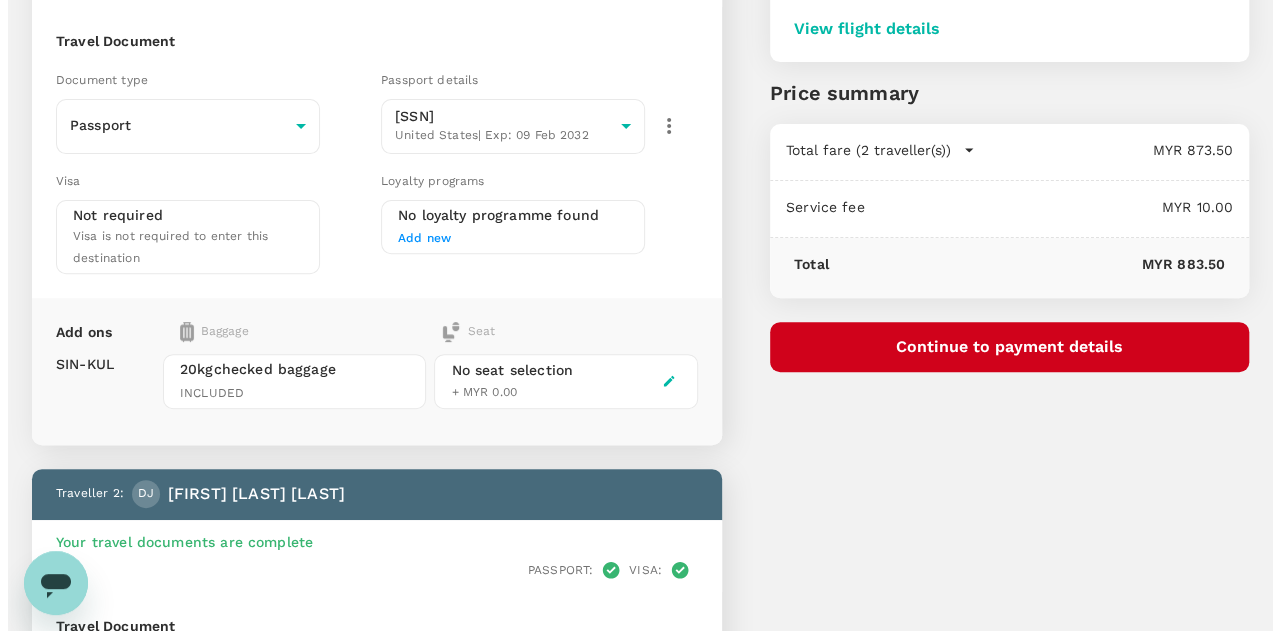 scroll, scrollTop: 200, scrollLeft: 0, axis: vertical 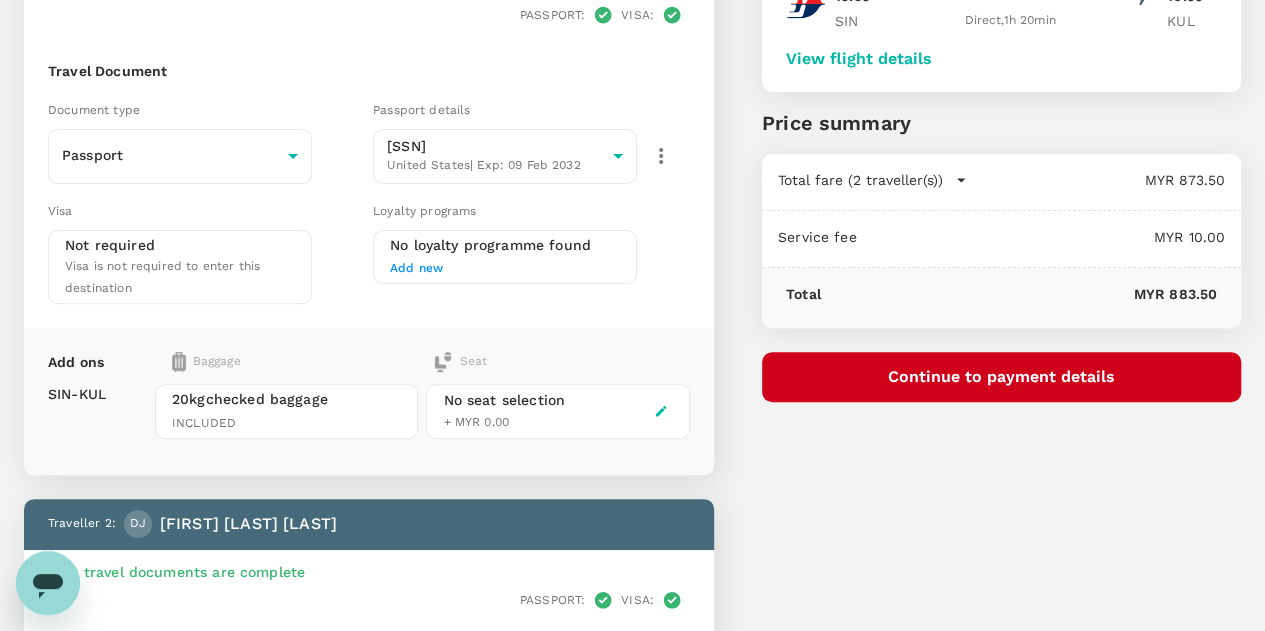 click on "Continue to payment details" at bounding box center [1001, 377] 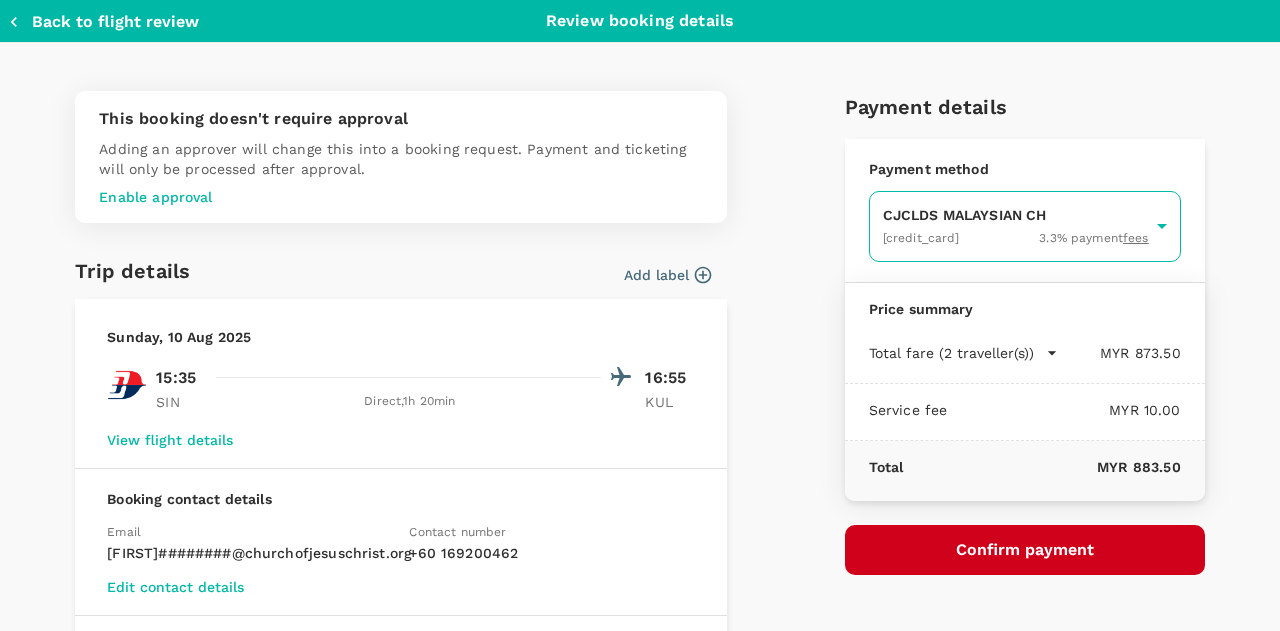 click on "Back to flight results Flight review Traveller(s) Traveller   1 : DJ Debbie Dee   Jensen Your travel documents are complete Passport : Visa : Travel Document Document type Passport Passport ​ Passport details ######913 United States  | Exp:   09 Feb 2032 26073cc4-b508-4d49-aec7-804de7b7975a ​ Visa Not required Visa is not required to enter this destination Loyalty programs No loyalty programme found Add new Add ons Baggage Seat SIN  -  KUL 20kg  checked baggage INCLUDED No seat selection + MYR 0.00 Traveller   2 : DJ David Blaine   Jensen Your travel documents are complete Passport : Visa : Travel Document Document type Passport Passport ​ Passport details ######912 United States  | Exp:   09 Feb 2032 2bd32342-1b6a-490c-be3b-585b1976111d ​ Visa Not required Visa is not required to enter this destination Loyalty programs No loyalty programme found Add new Add ons Baggage Seat SIN  -  KUL 20kg  checked baggage INCLUDED No seat selection + MYR 0.00 Special request Add request You've selected 15:35 16:55" at bounding box center (640, 521) 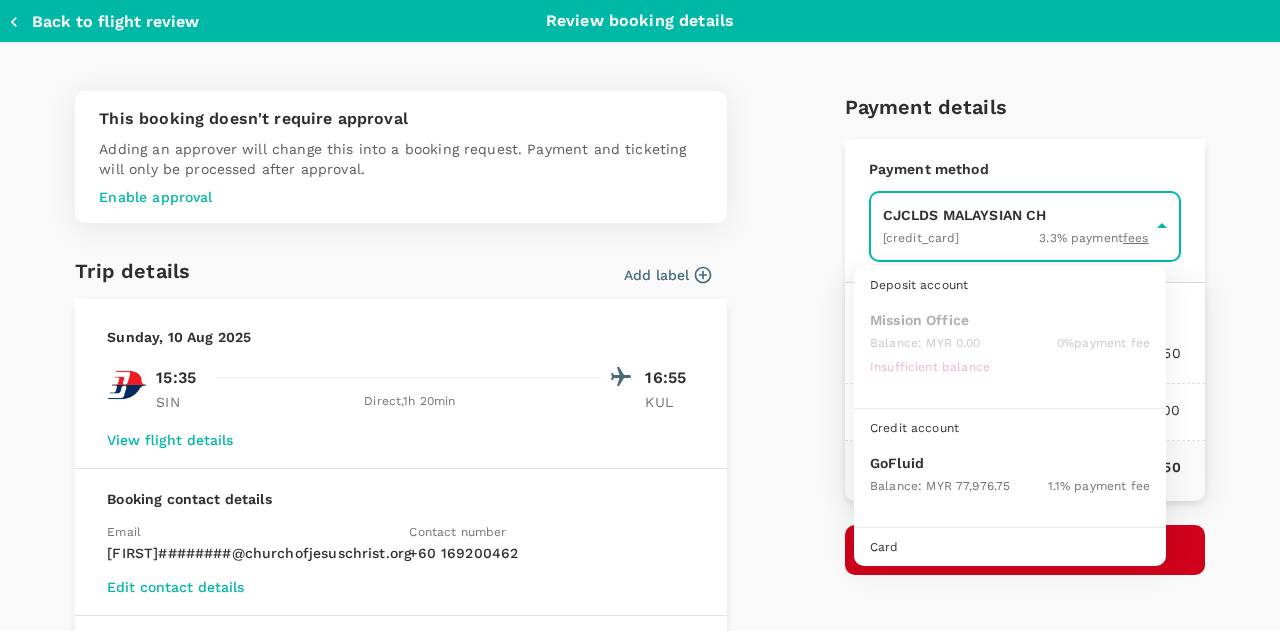 scroll, scrollTop: 51, scrollLeft: 0, axis: vertical 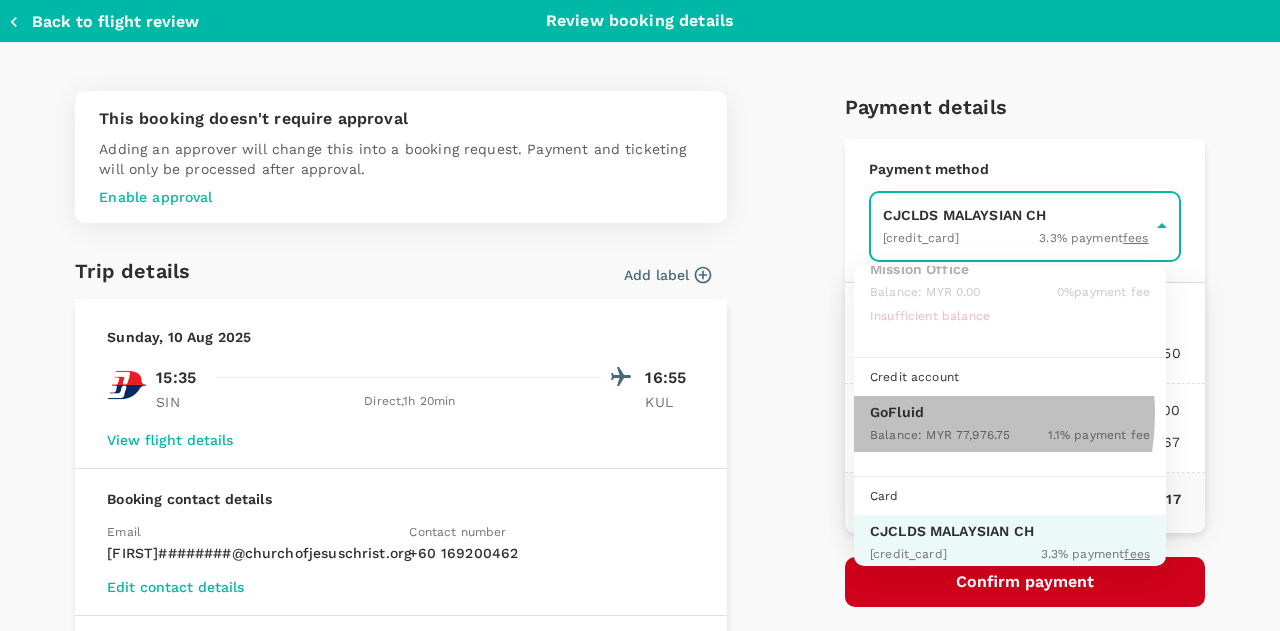 click on "GoFluid" at bounding box center [1010, 412] 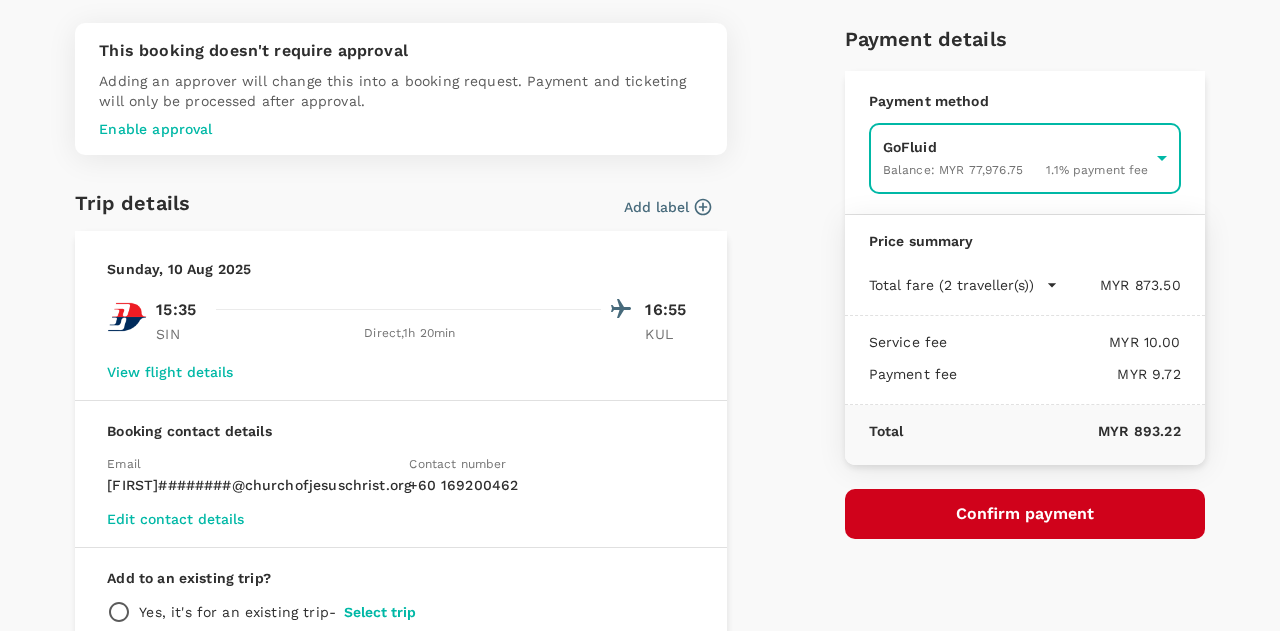 scroll, scrollTop: 100, scrollLeft: 0, axis: vertical 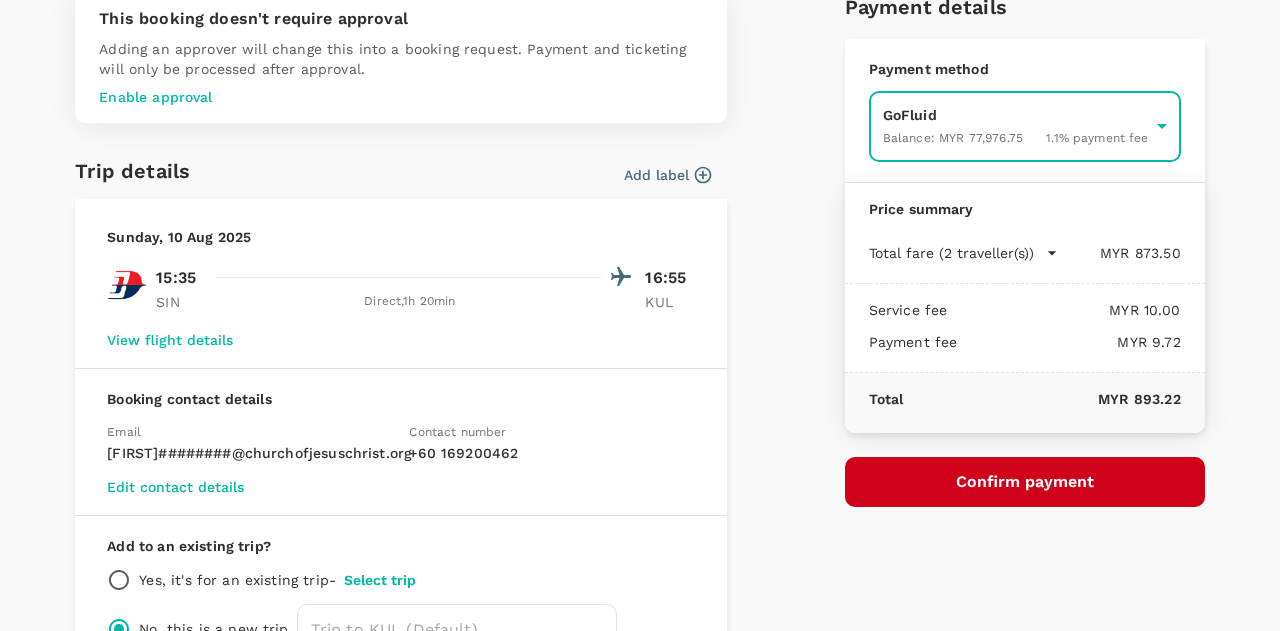 click on "Confirm payment" at bounding box center [1025, 482] 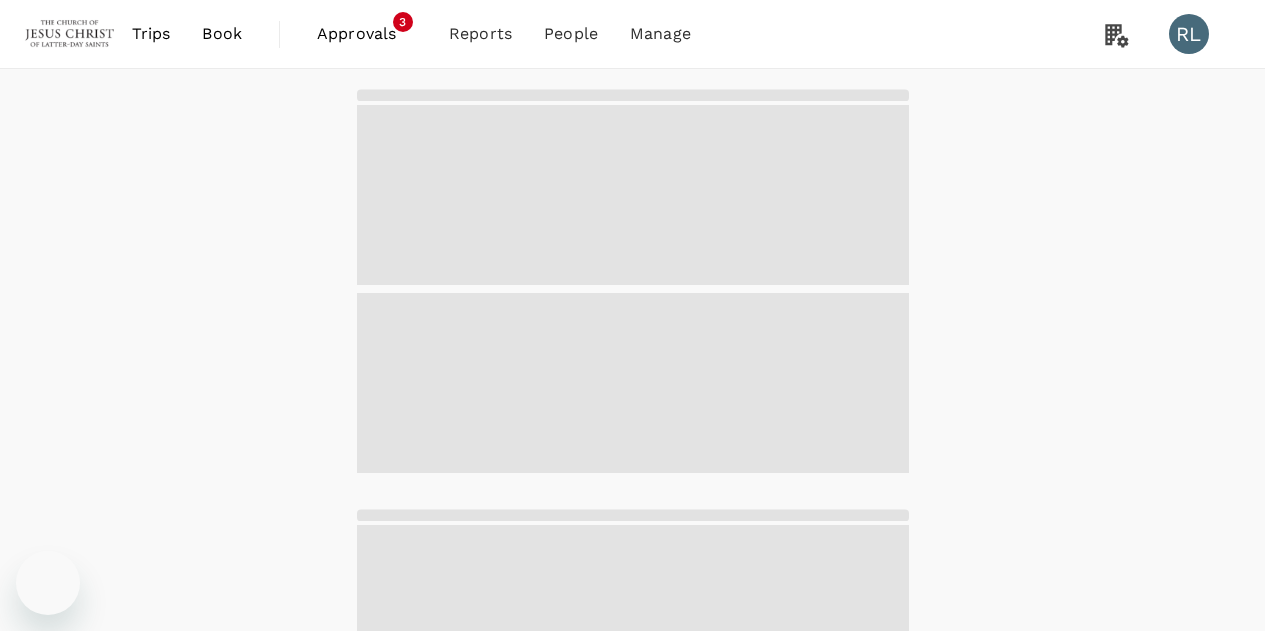 scroll, scrollTop: 0, scrollLeft: 0, axis: both 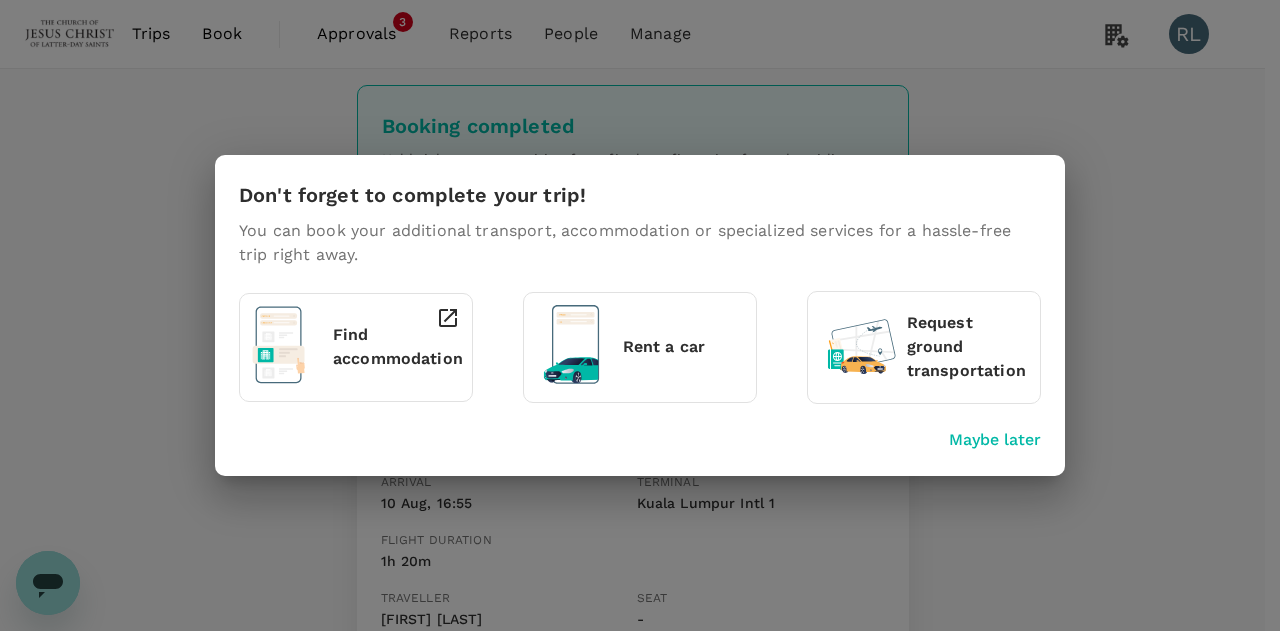 click on "Maybe later" at bounding box center (995, 440) 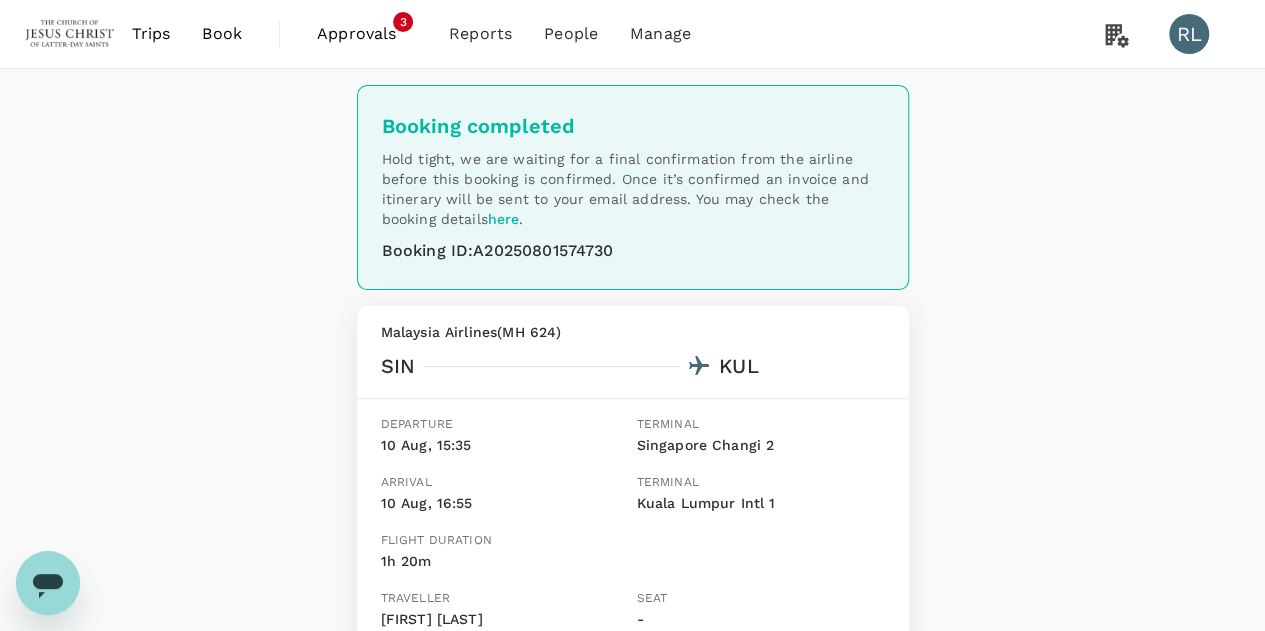 click on "Book" at bounding box center (222, 34) 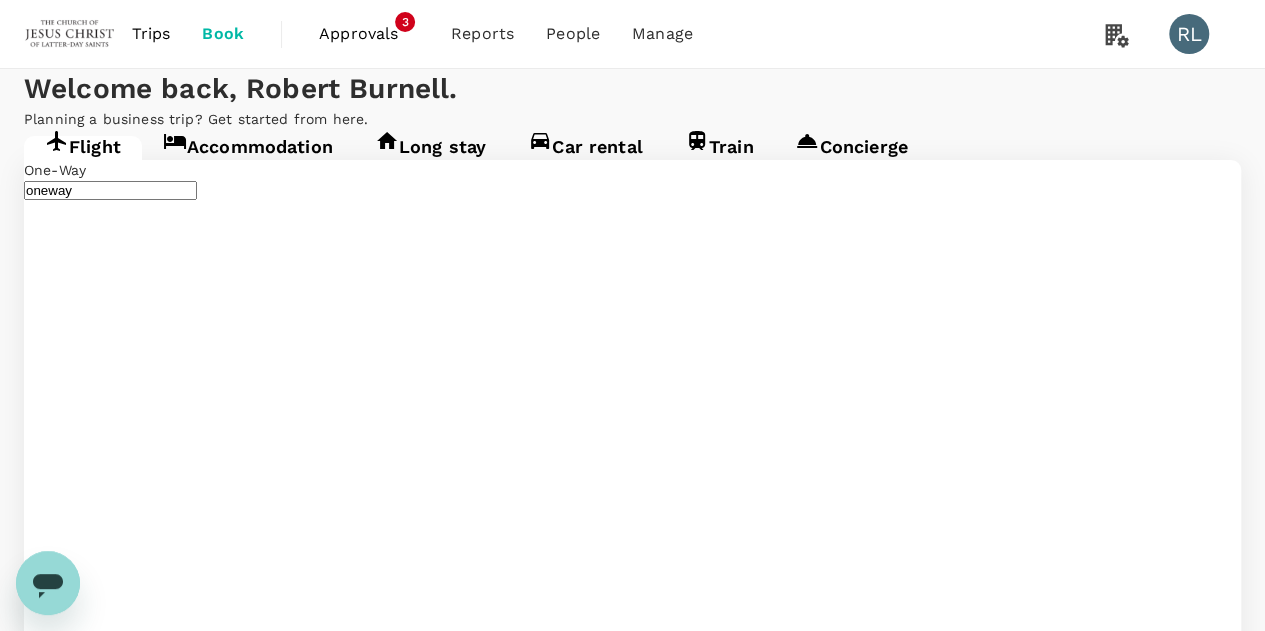 type on "Singapore Changi (SIN)" 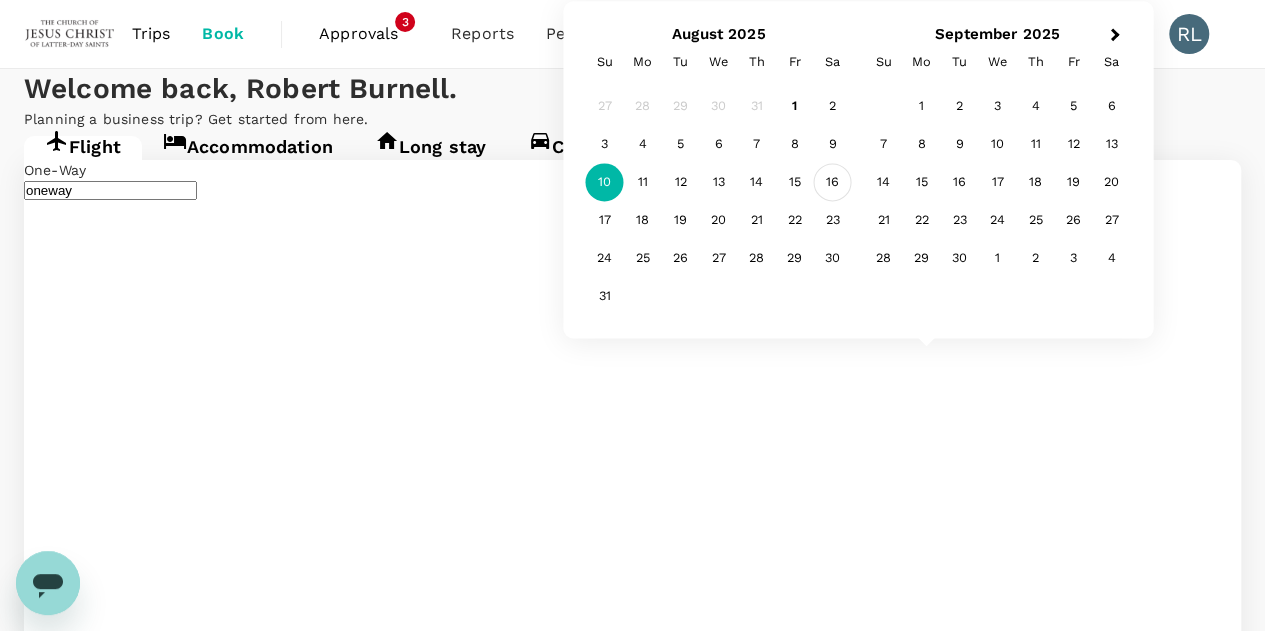 type on "Singapore Changi (SIN)" 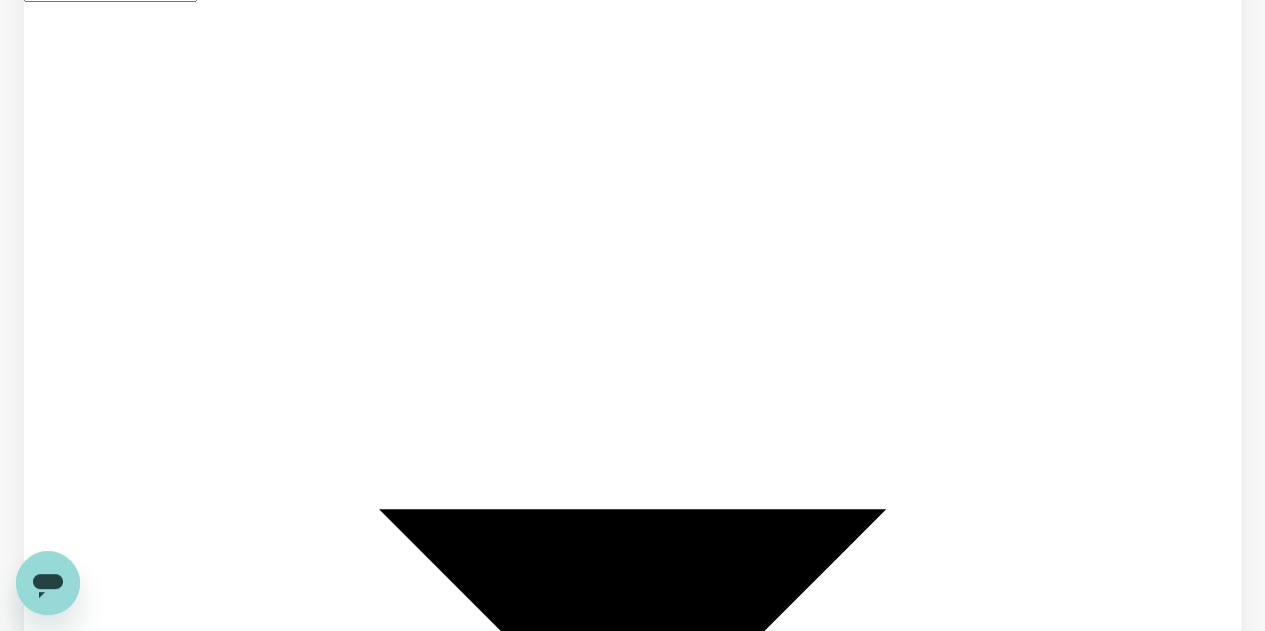 scroll, scrollTop: 200, scrollLeft: 0, axis: vertical 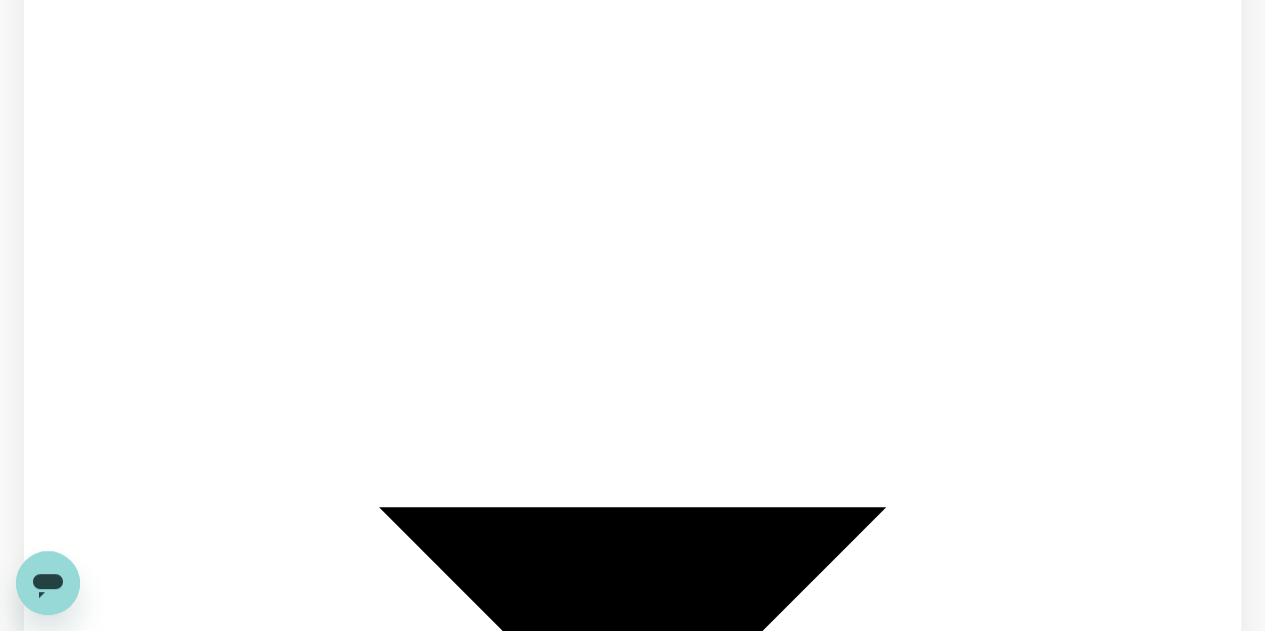 click on "Find flights" at bounding box center (58, 4358) 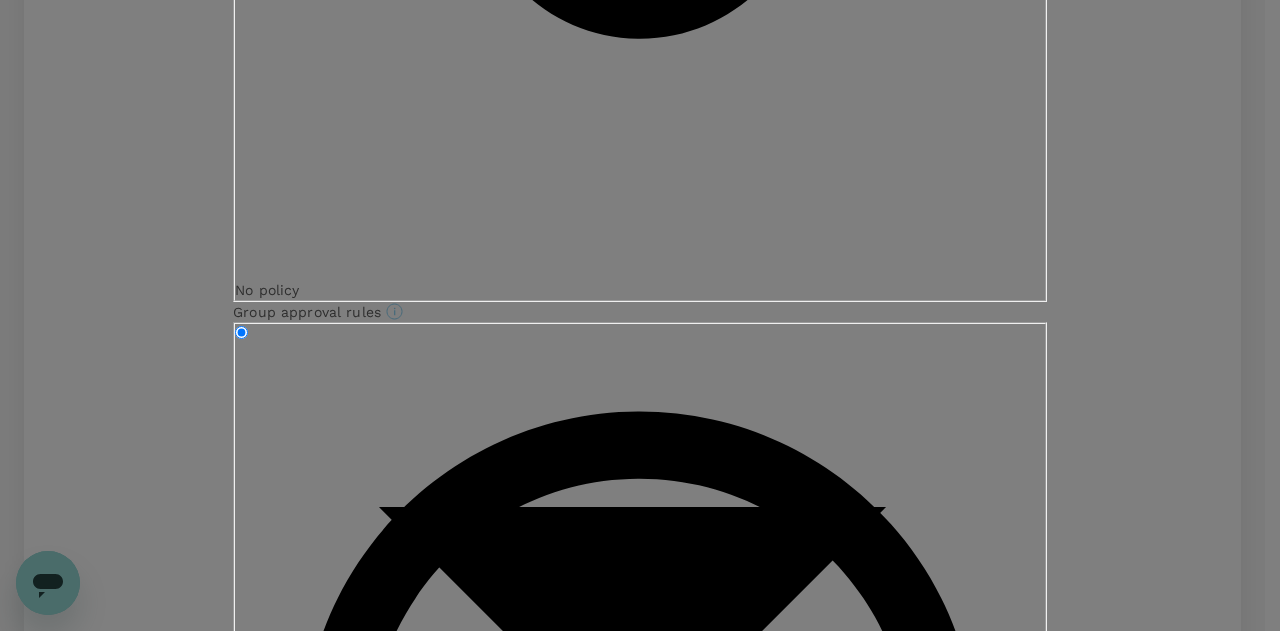 click on "Confirm" at bounding box center [317, 3809] 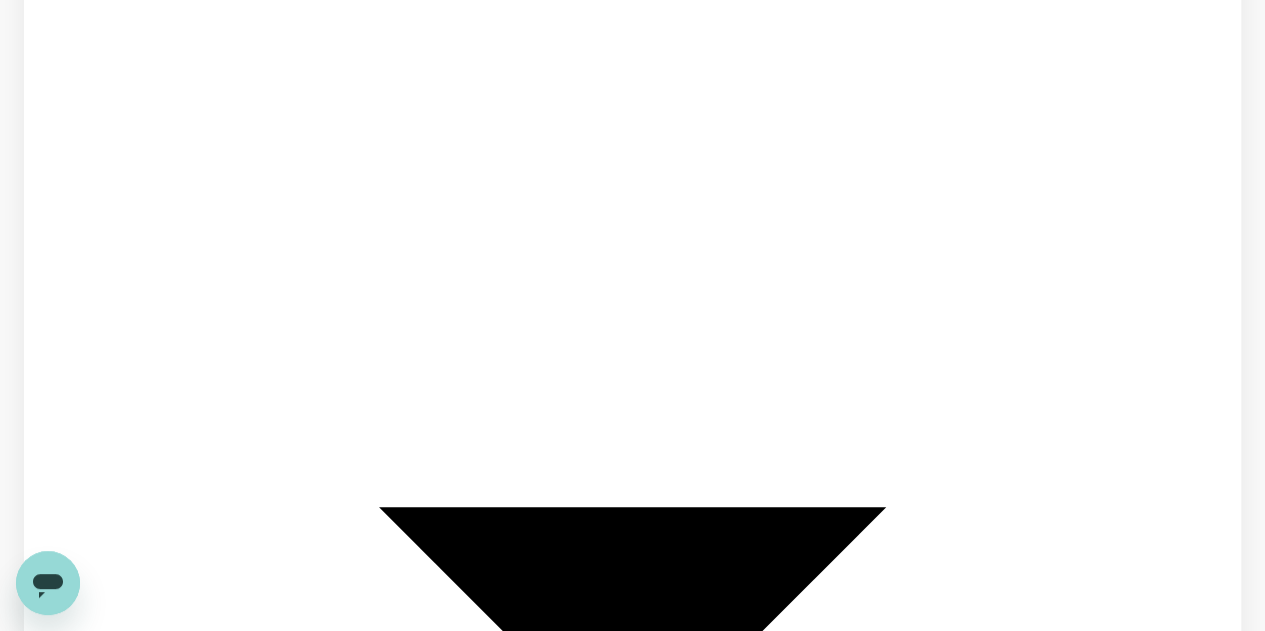 scroll, scrollTop: 0, scrollLeft: 0, axis: both 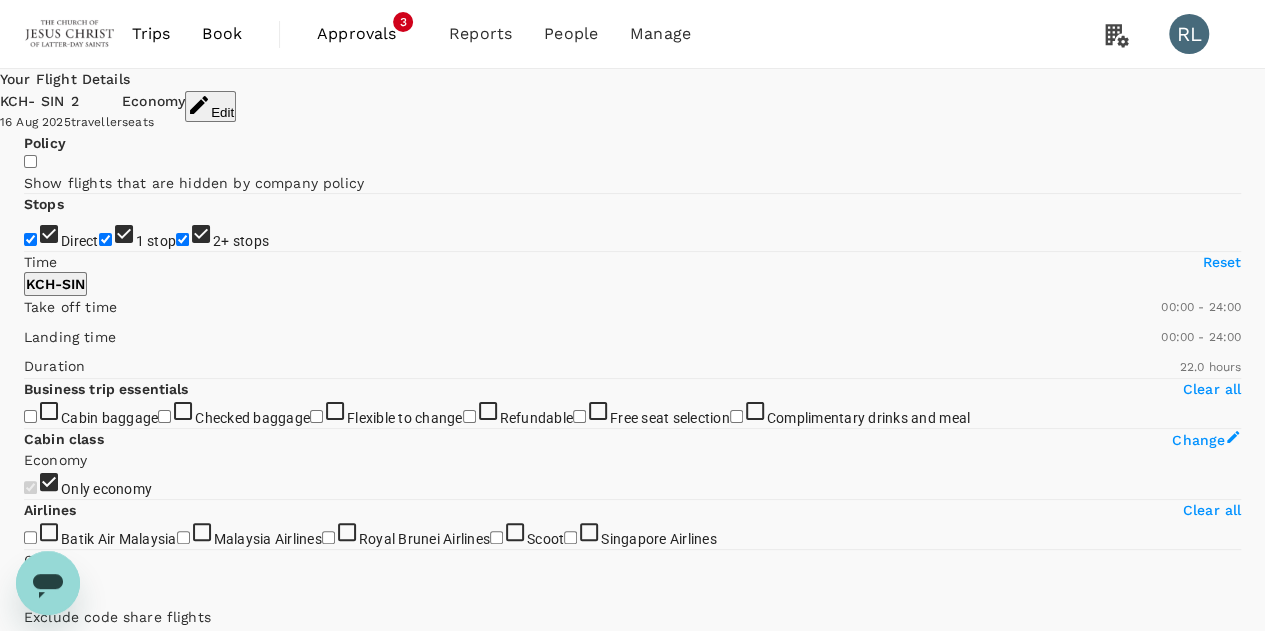 click on "Recommended" at bounding box center [76, 761] 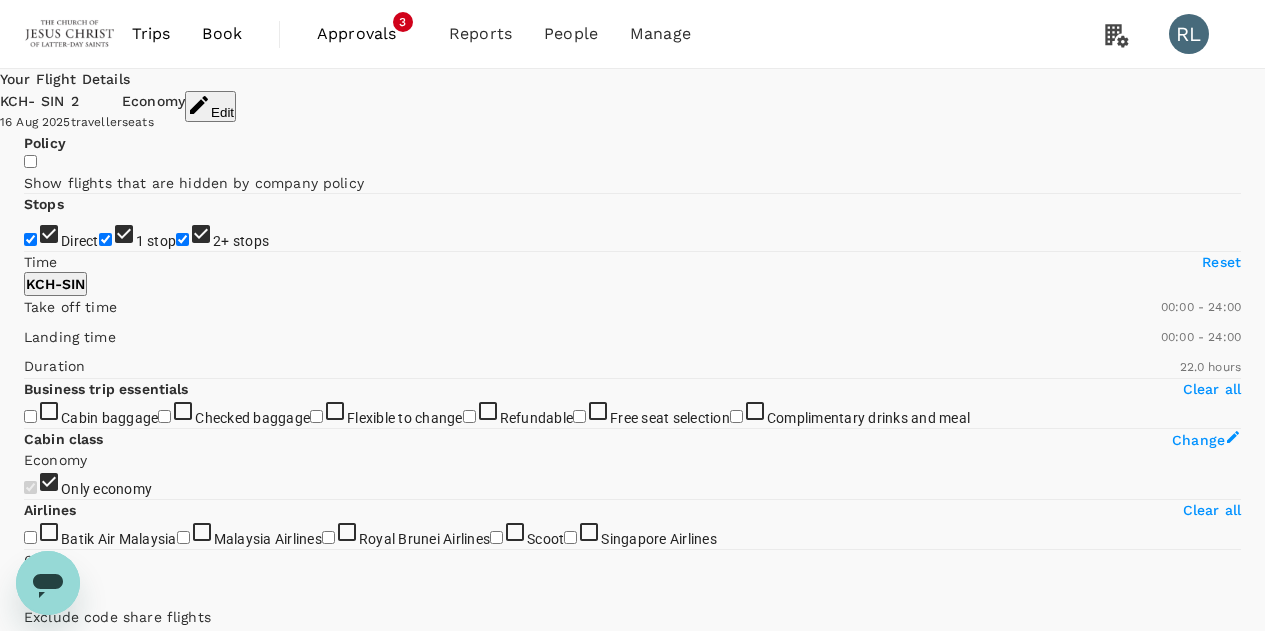 click on "Departure Time" at bounding box center (632, 55409) 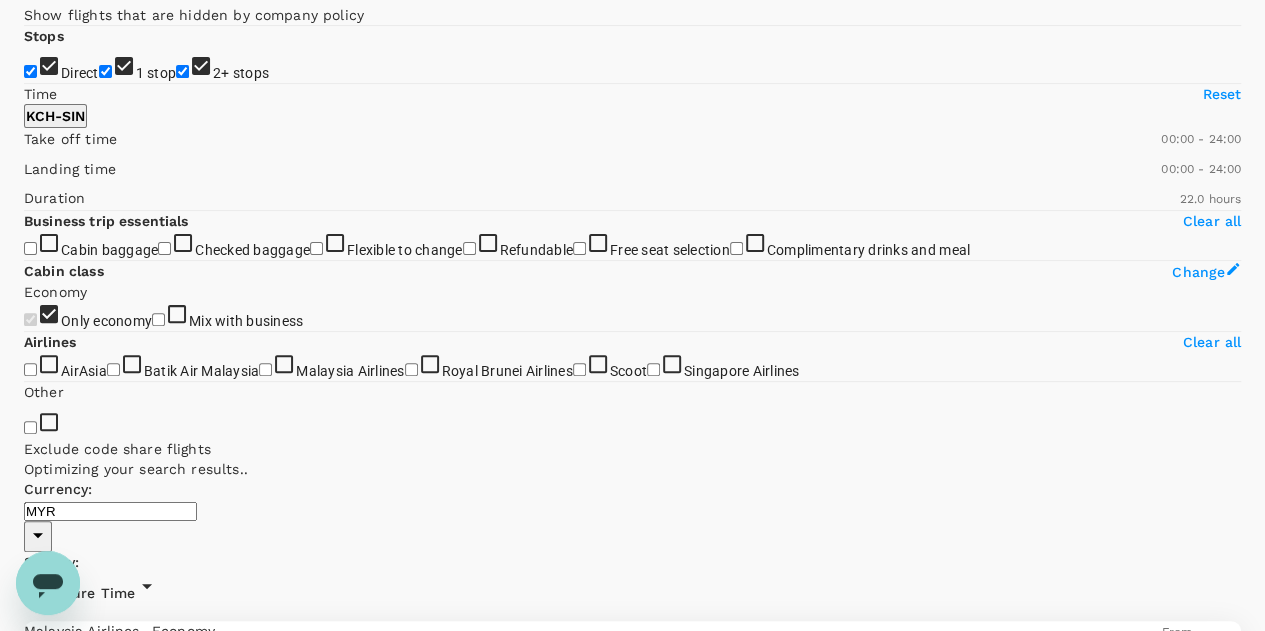 scroll, scrollTop: 0, scrollLeft: 0, axis: both 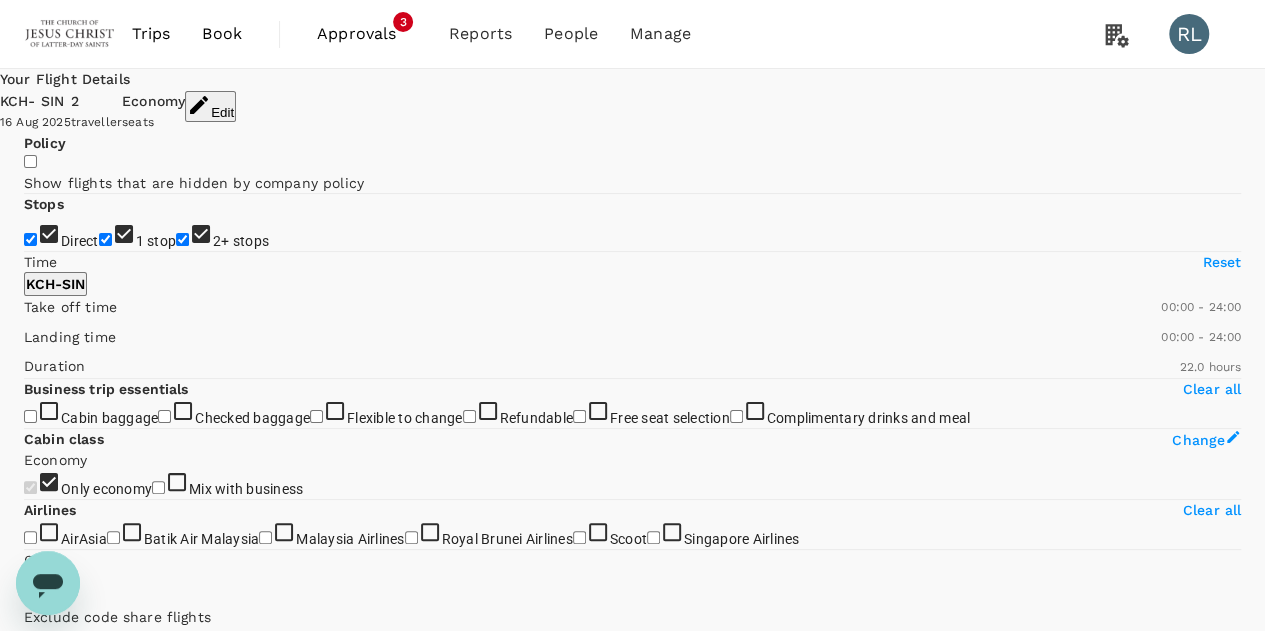 click on "Departure Time" at bounding box center [79, 763] 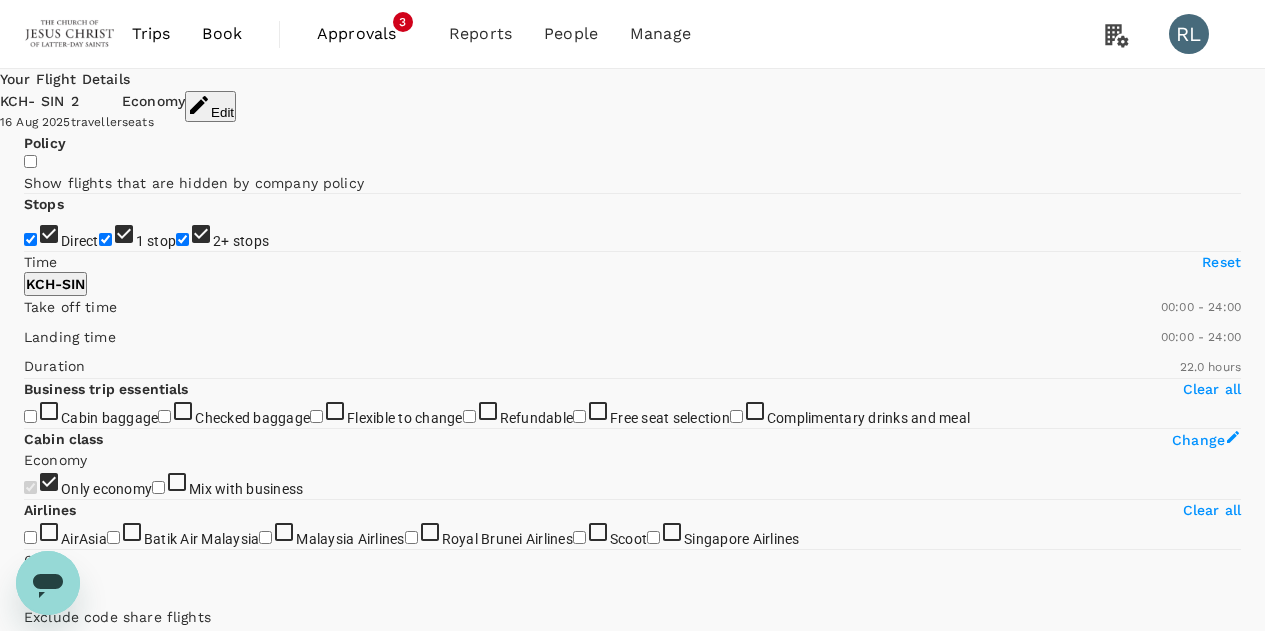 click on "Recommended" at bounding box center [632, 68868] 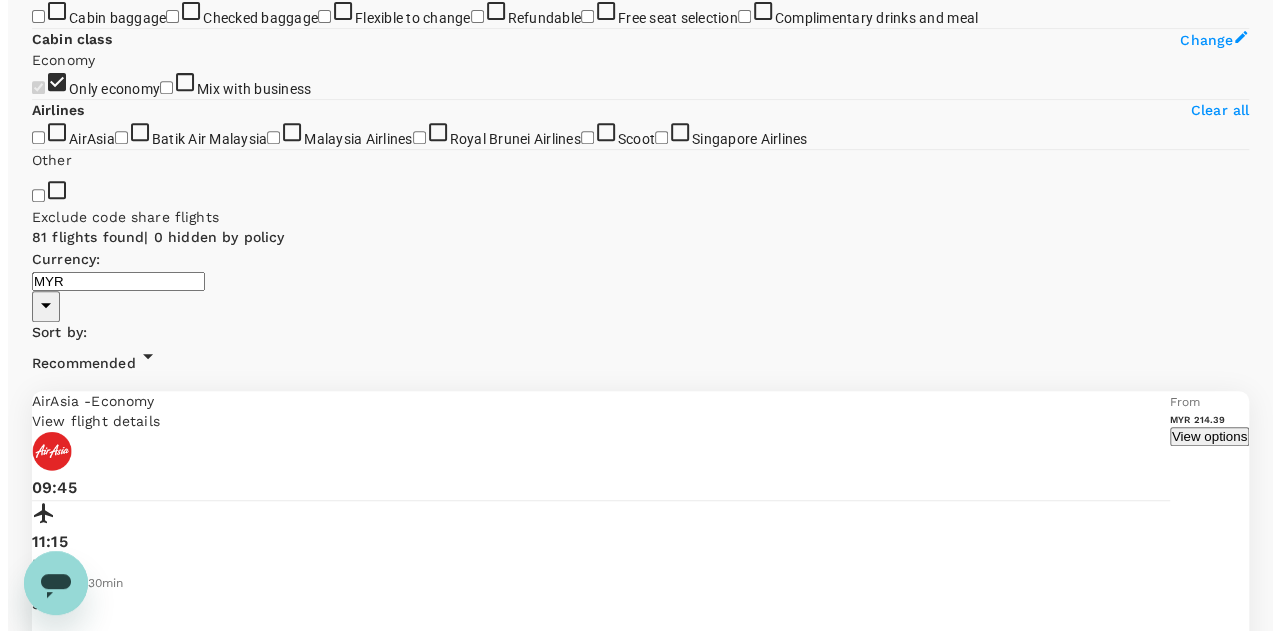 scroll, scrollTop: 300, scrollLeft: 0, axis: vertical 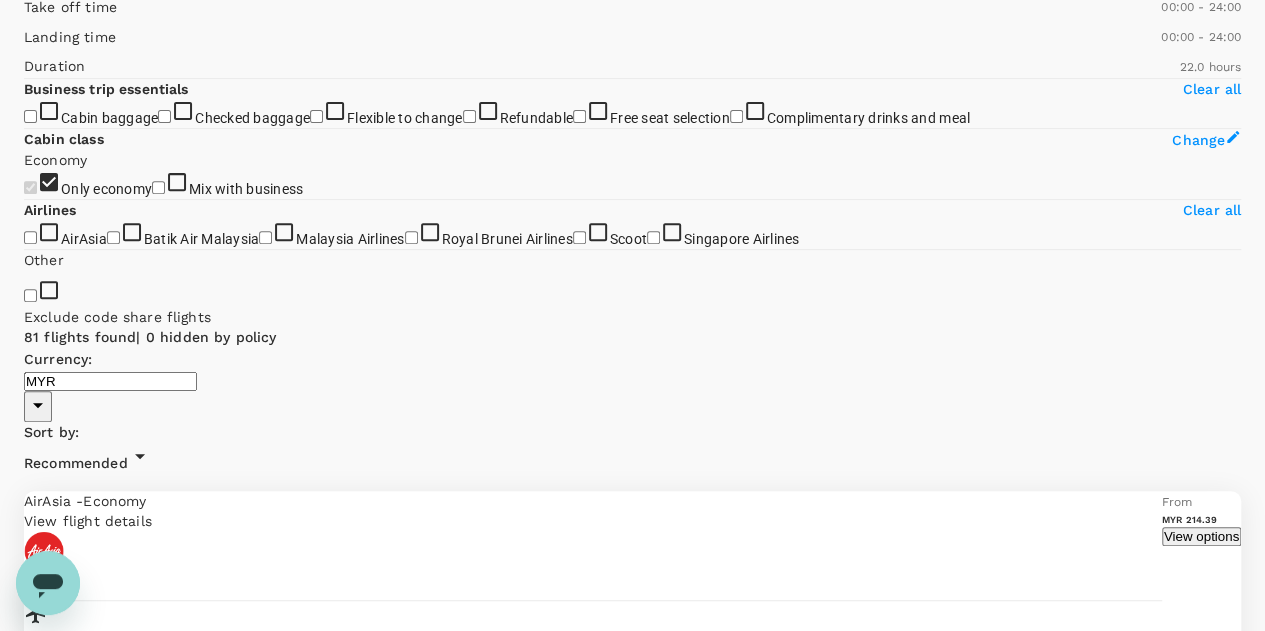 click on "View flight details" at bounding box center [593, 5714] 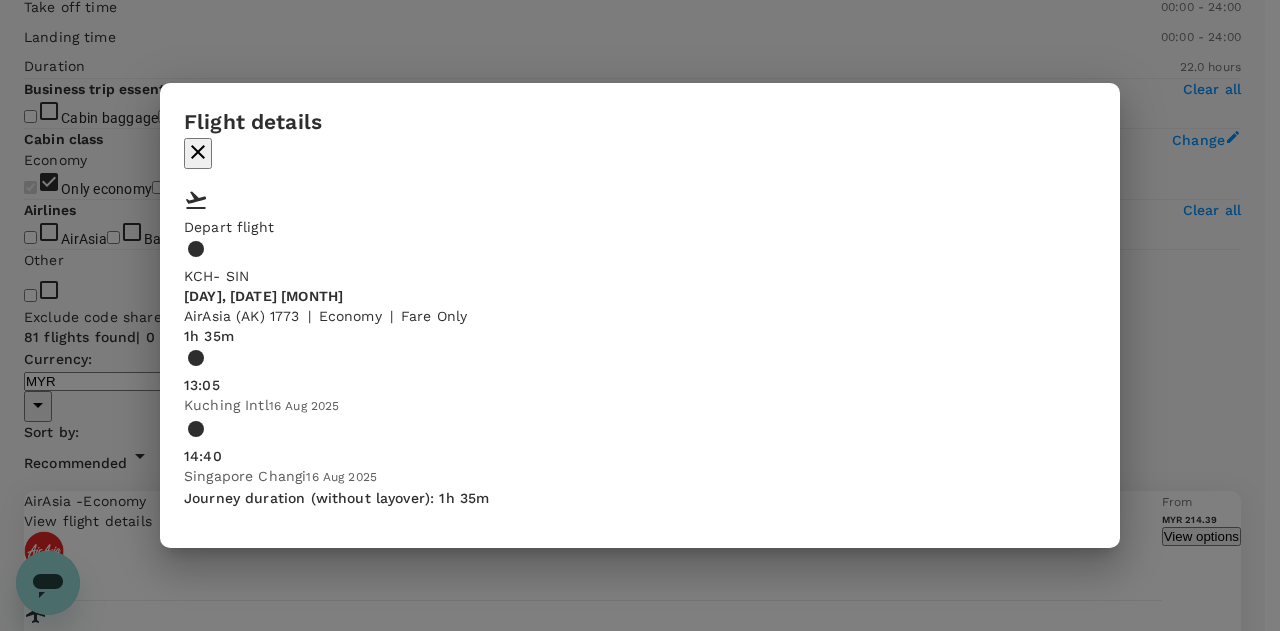 click 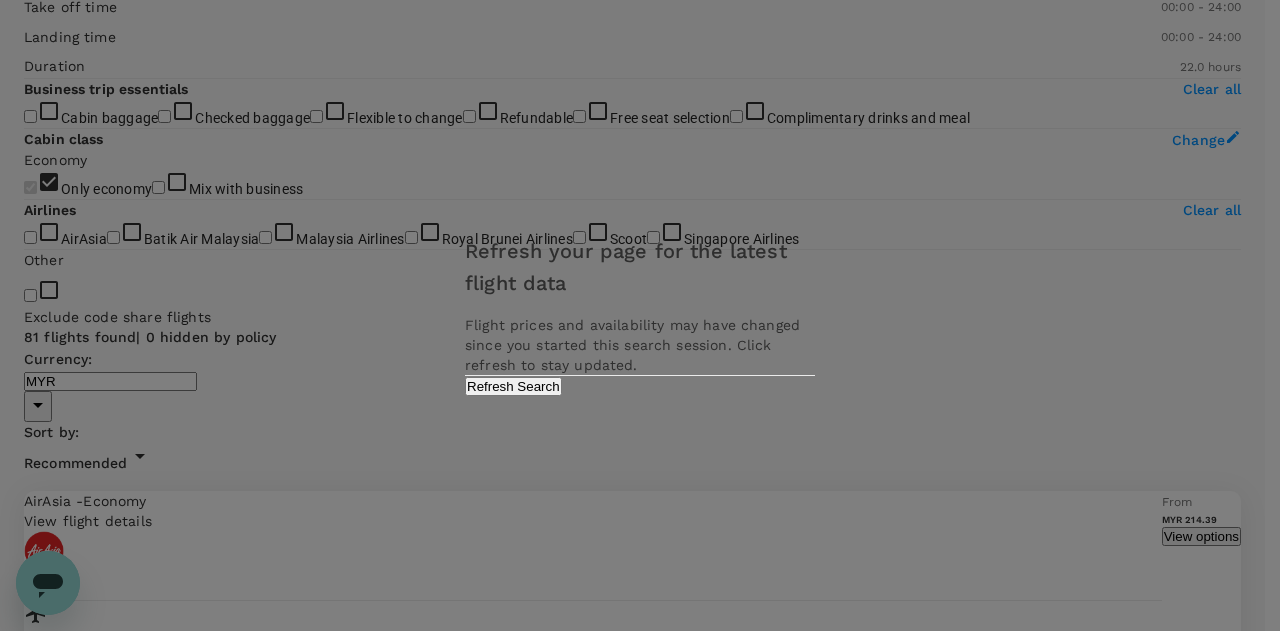 click on "Refresh Search" at bounding box center (513, 386) 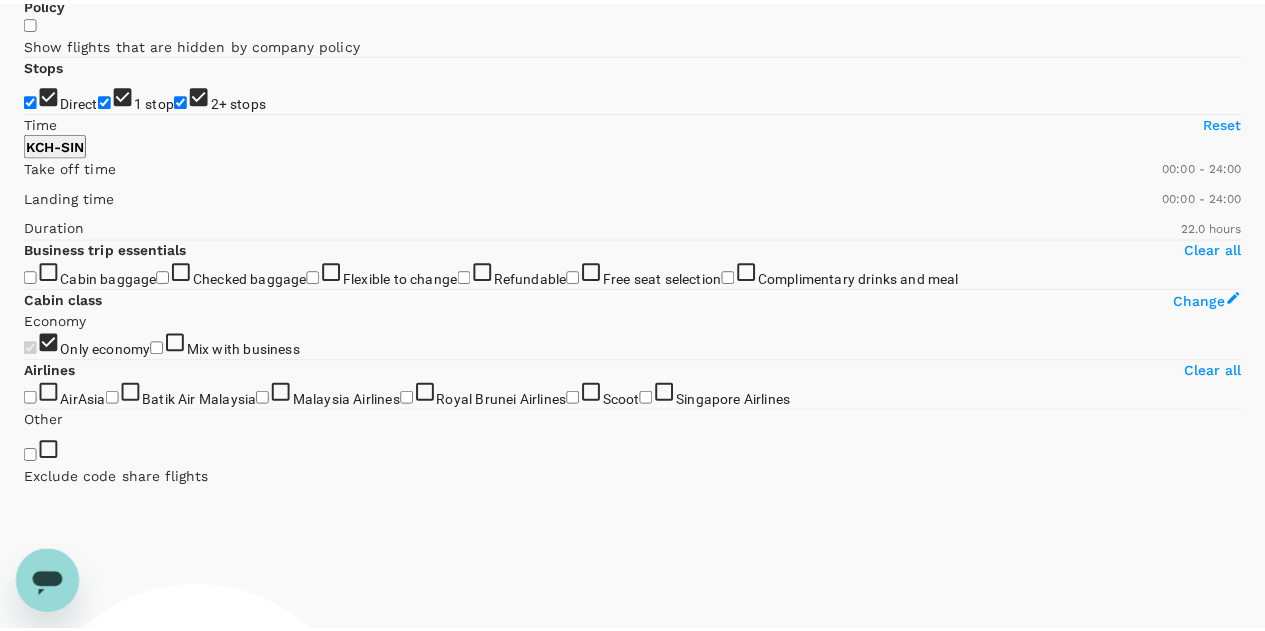 scroll, scrollTop: 0, scrollLeft: 0, axis: both 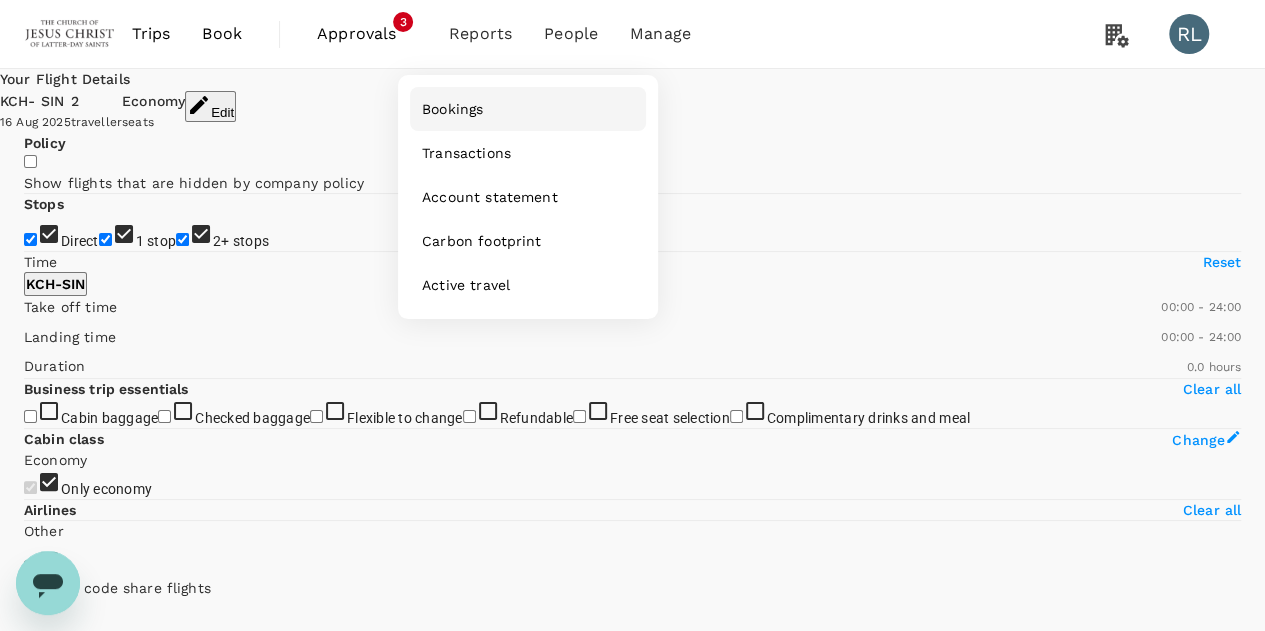 click on "Bookings" at bounding box center [452, 109] 